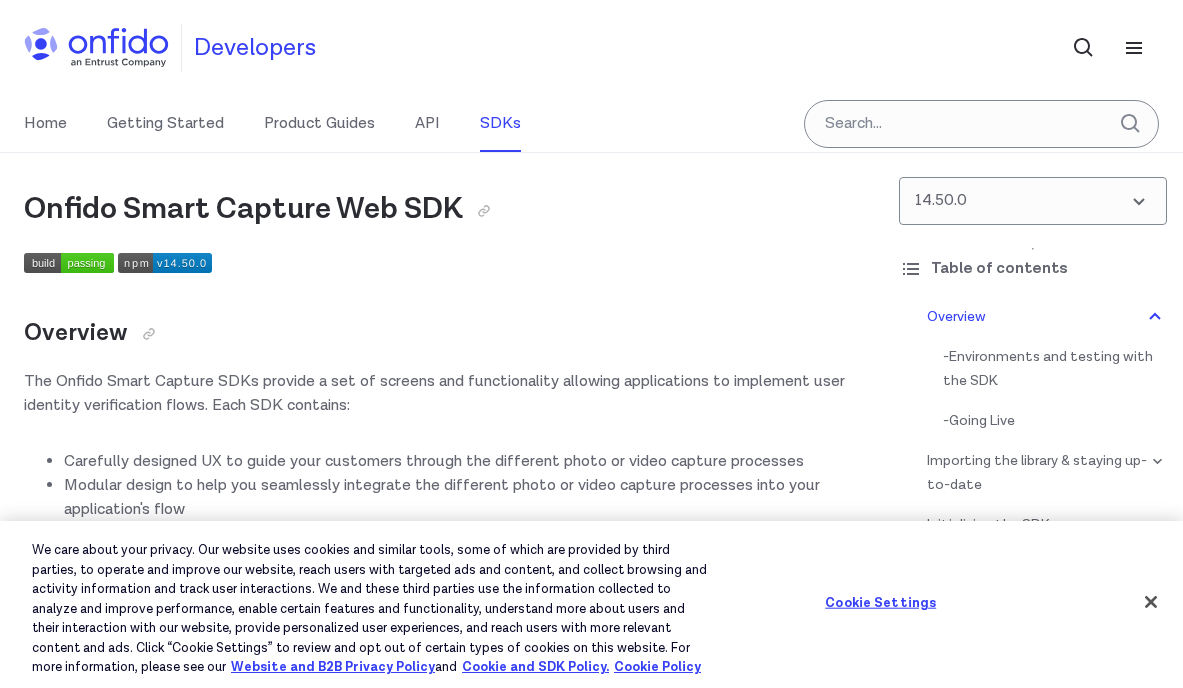 scroll, scrollTop: 519, scrollLeft: 0, axis: vertical 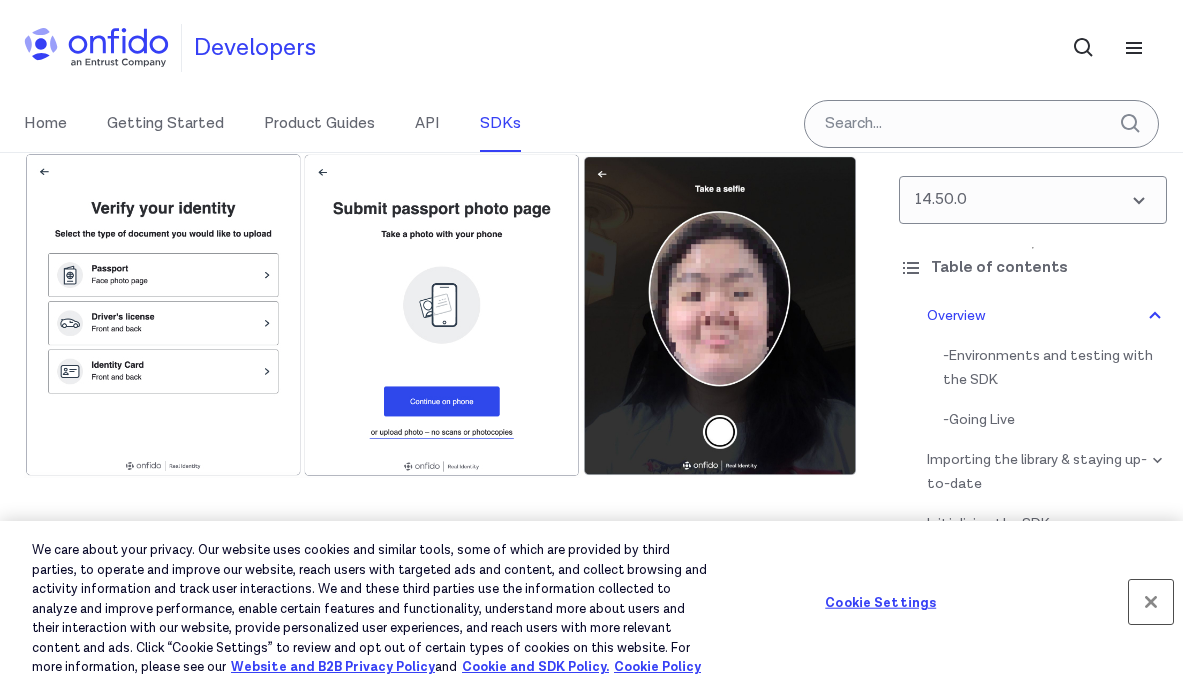 click at bounding box center [1151, 602] 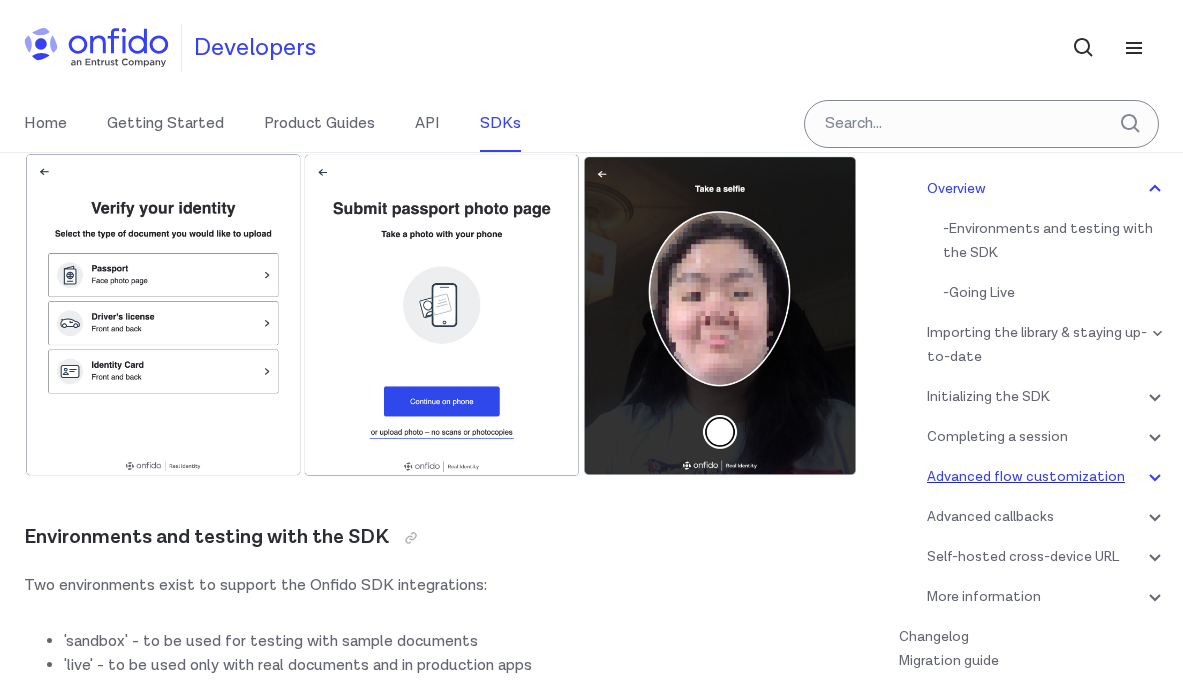 scroll, scrollTop: 161, scrollLeft: 0, axis: vertical 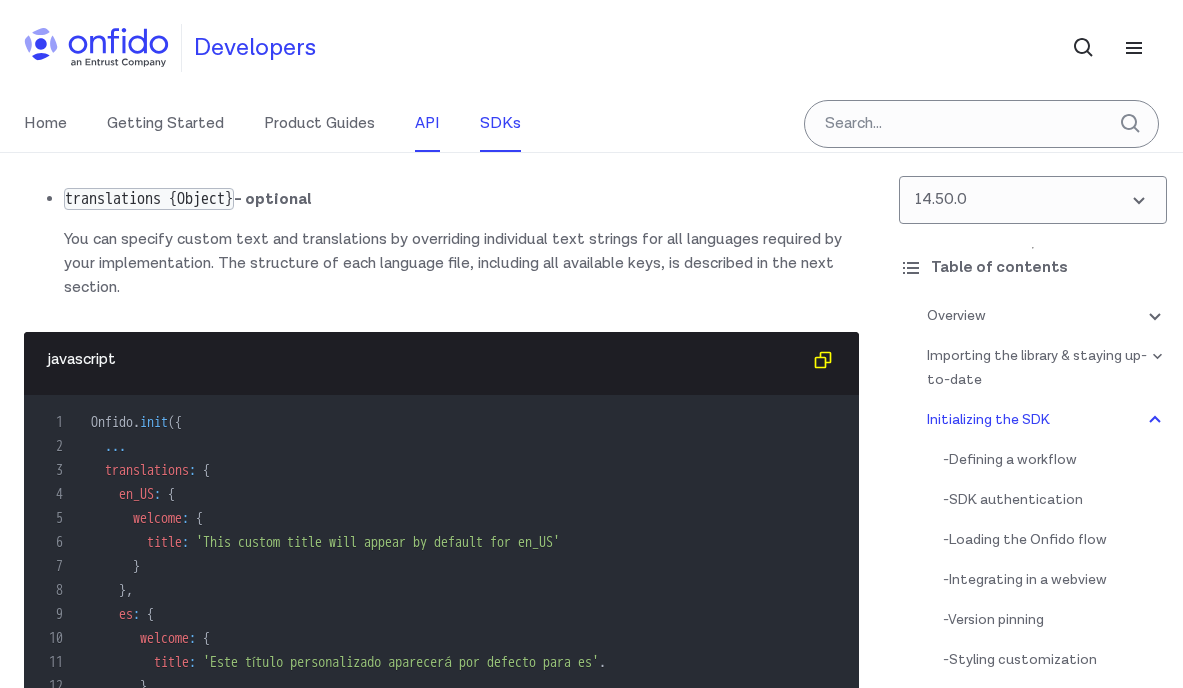 click on "API" at bounding box center [427, 124] 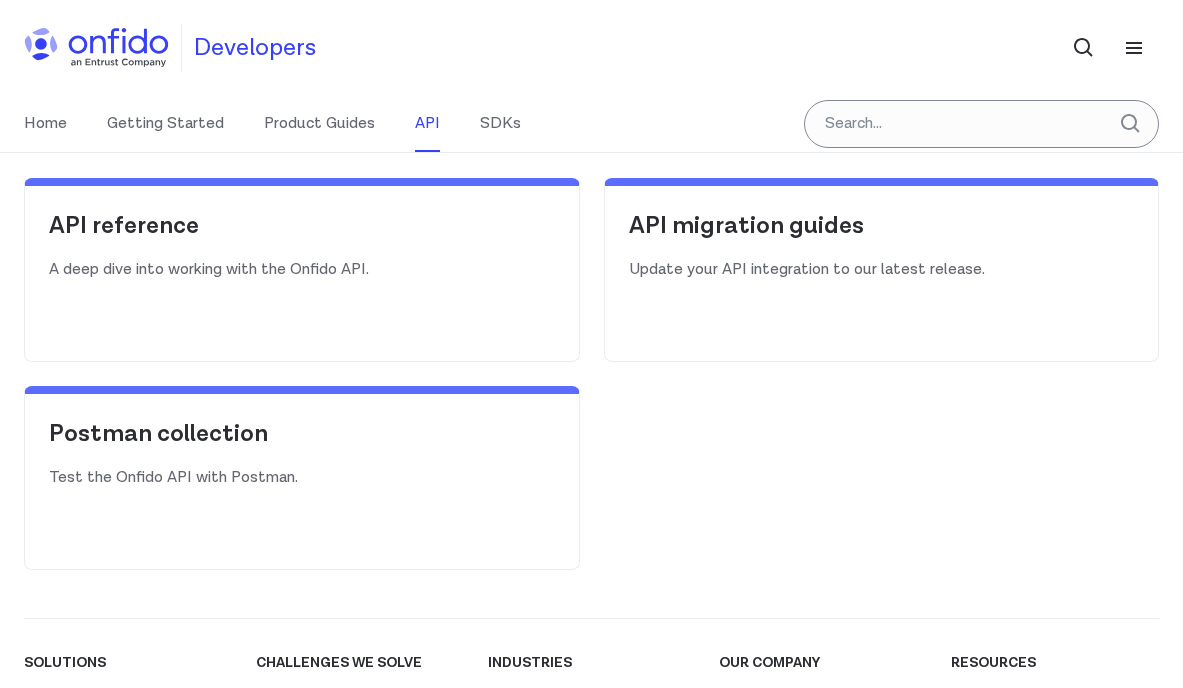 scroll, scrollTop: 348, scrollLeft: 0, axis: vertical 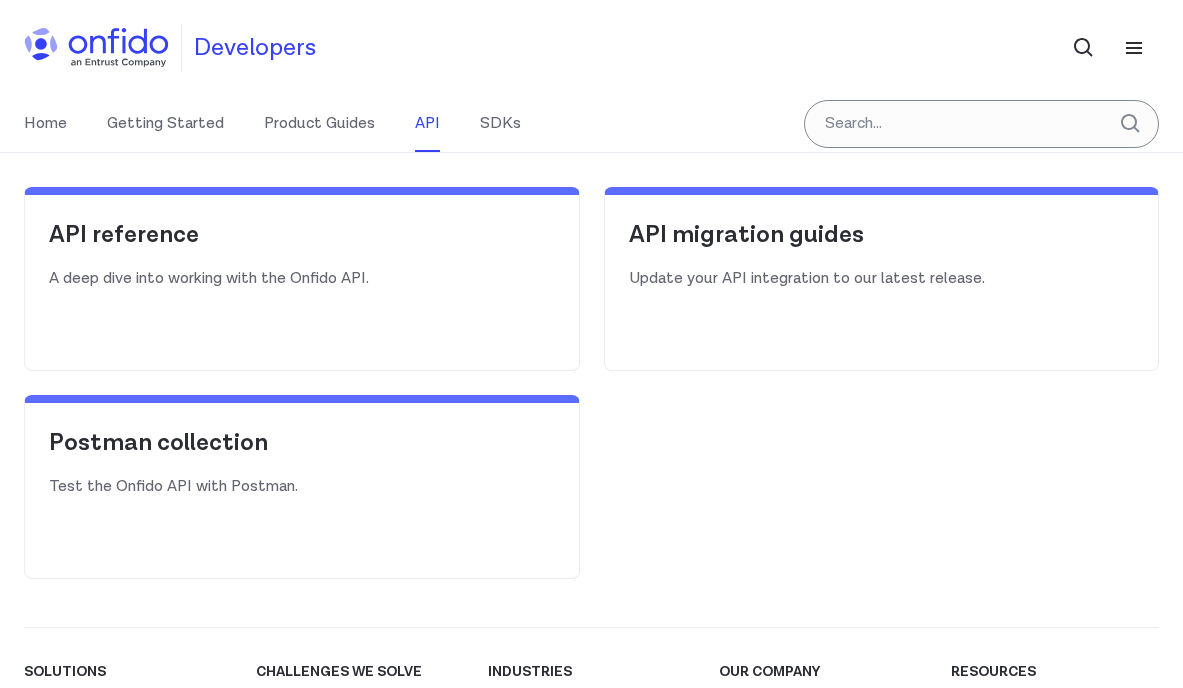 click on "API reference   A deep dive into working with the Onfido API." at bounding box center (302, 279) 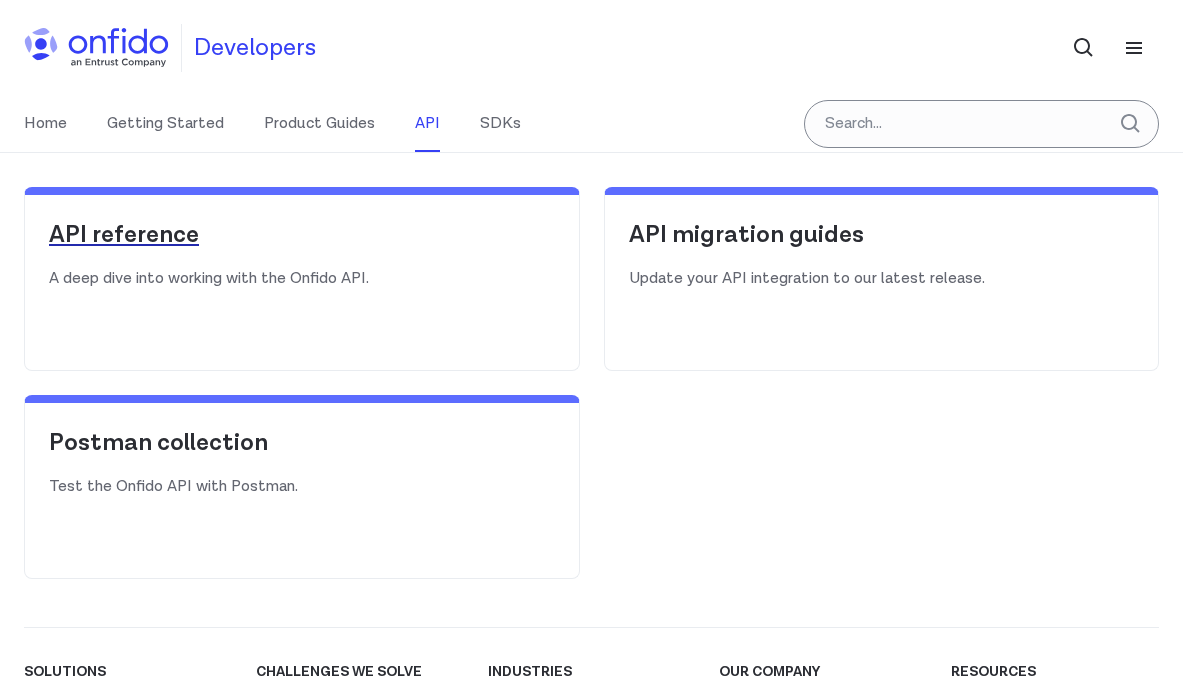 click on "API reference" at bounding box center [302, 235] 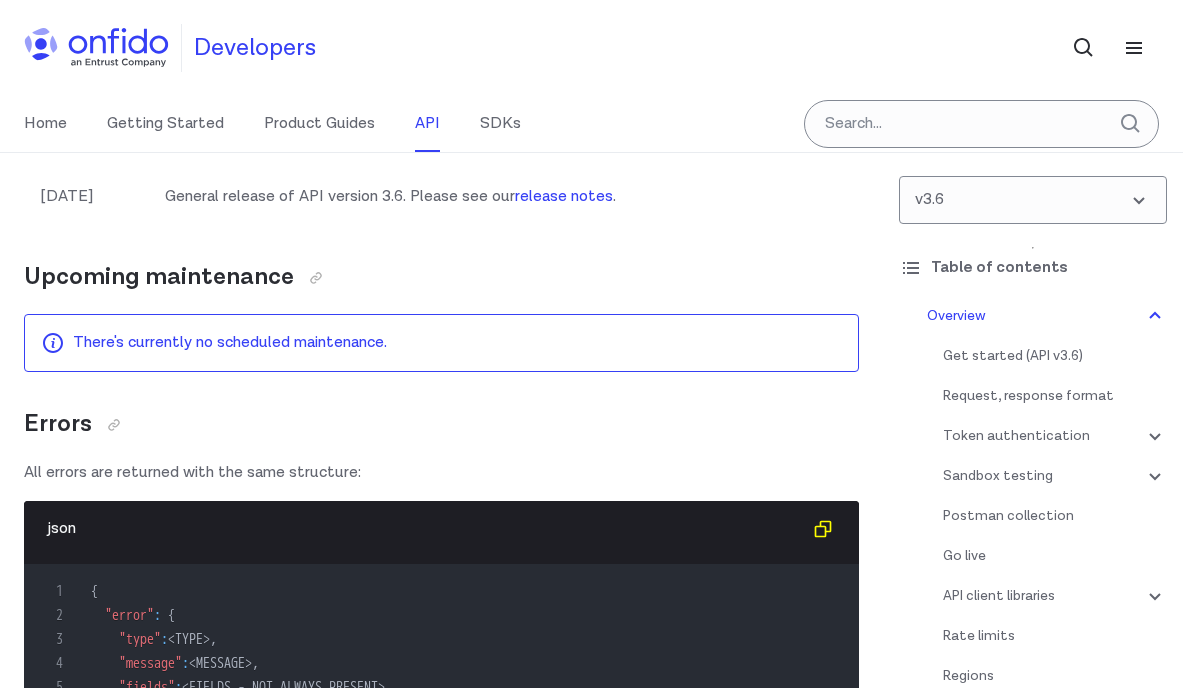 scroll, scrollTop: 18908, scrollLeft: 0, axis: vertical 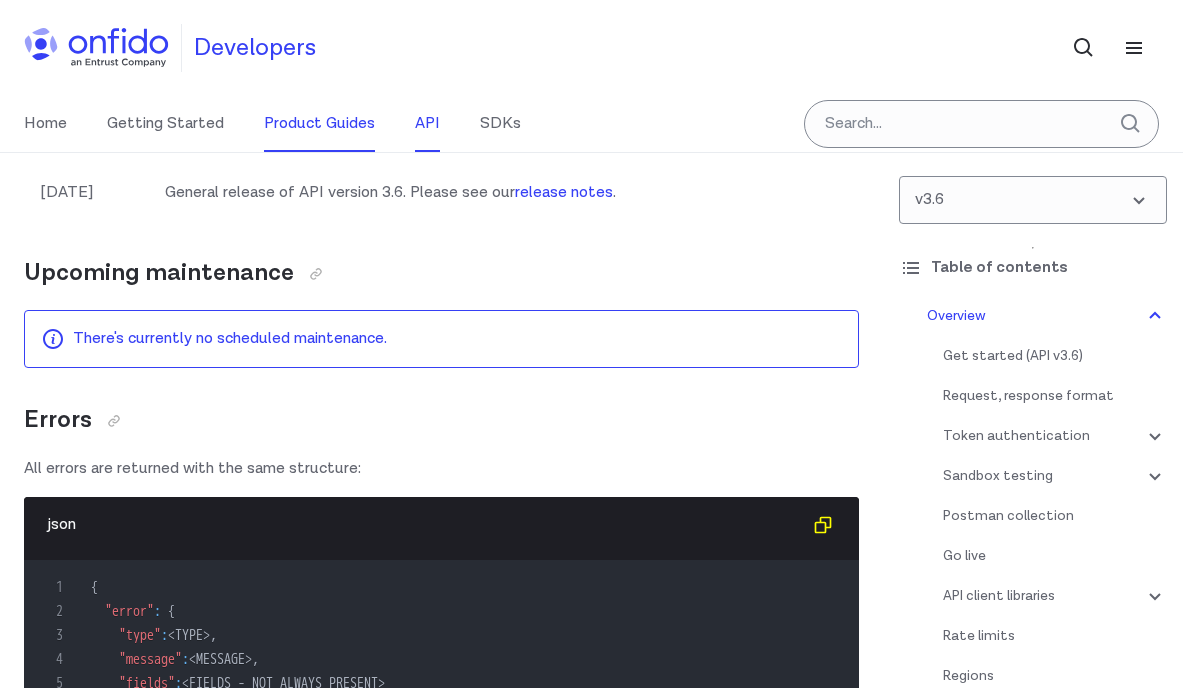 click on "Product Guides" at bounding box center (319, 124) 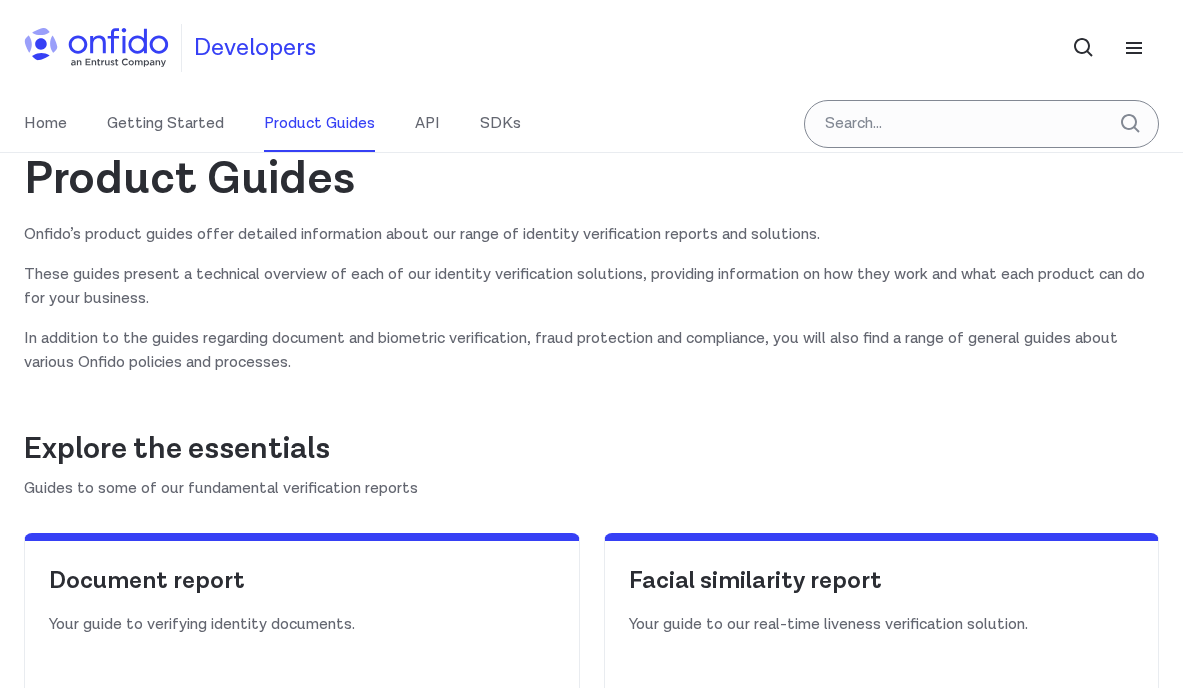 scroll, scrollTop: 0, scrollLeft: 0, axis: both 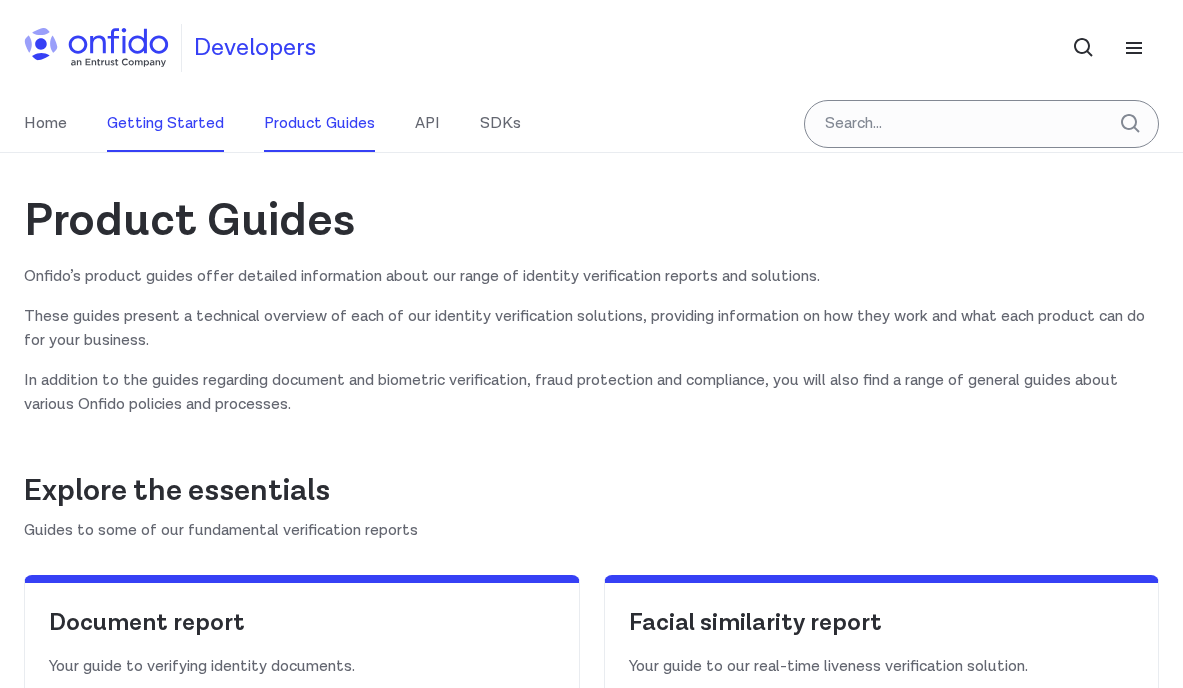 click on "Getting Started" at bounding box center (165, 124) 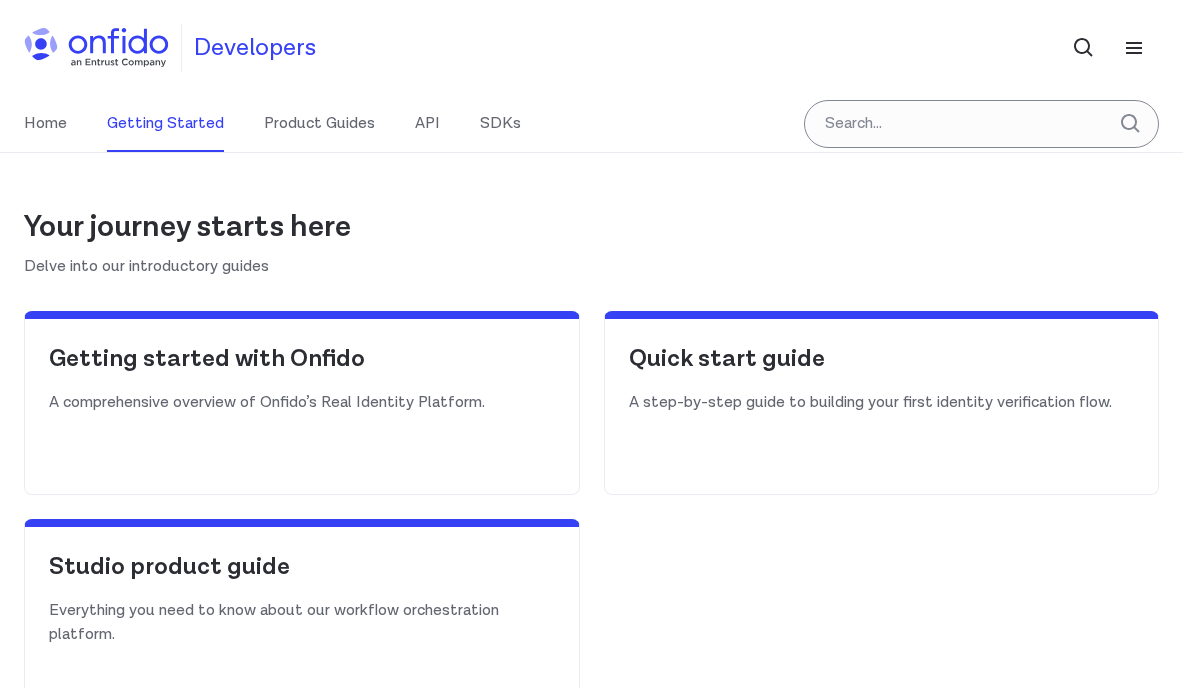 scroll, scrollTop: 397, scrollLeft: 0, axis: vertical 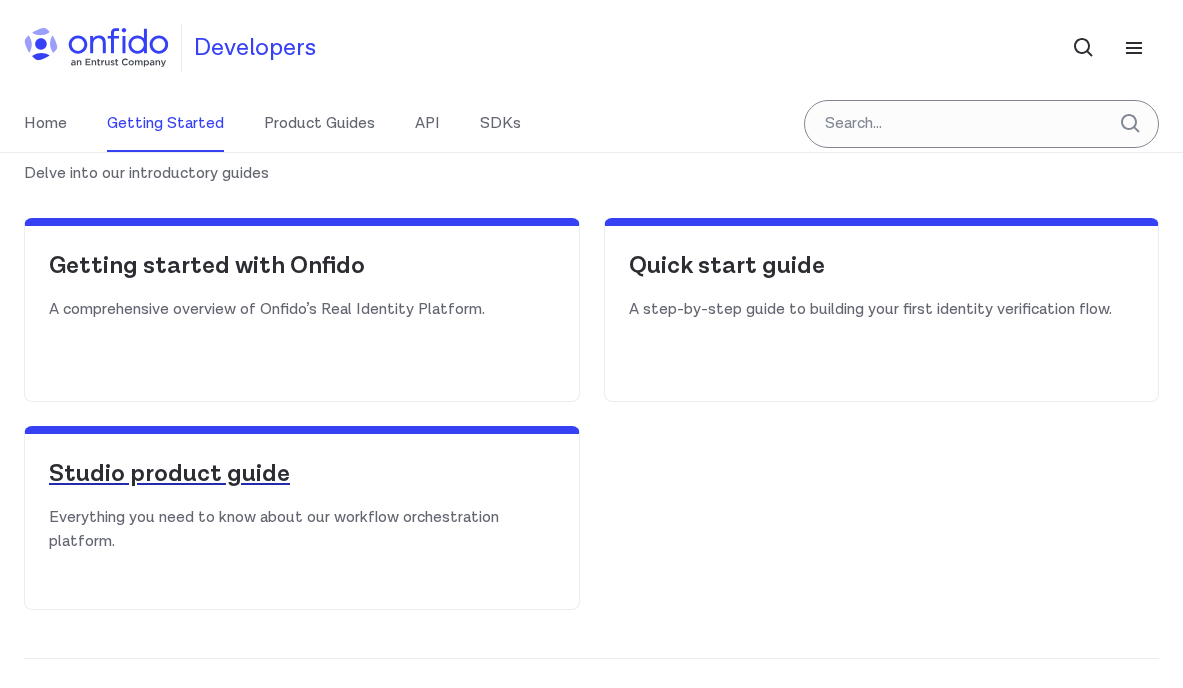 click on "Studio product guide" at bounding box center [302, 482] 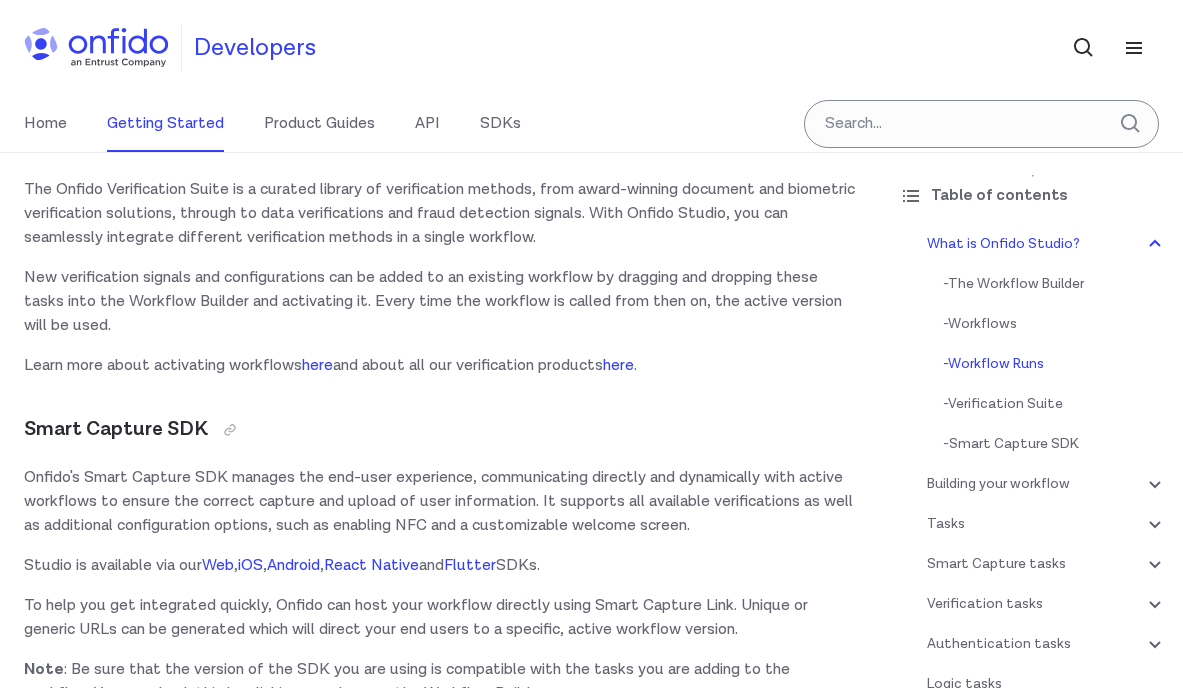 scroll, scrollTop: 1977, scrollLeft: 0, axis: vertical 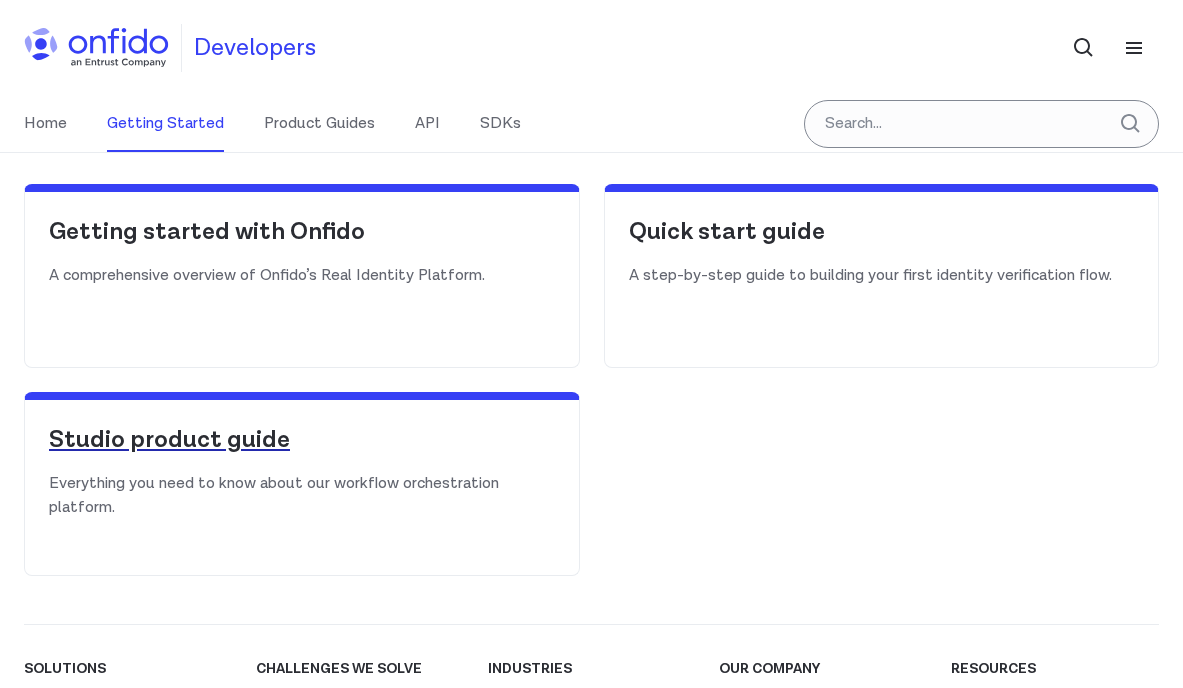 click on "Studio product guide" at bounding box center [302, 448] 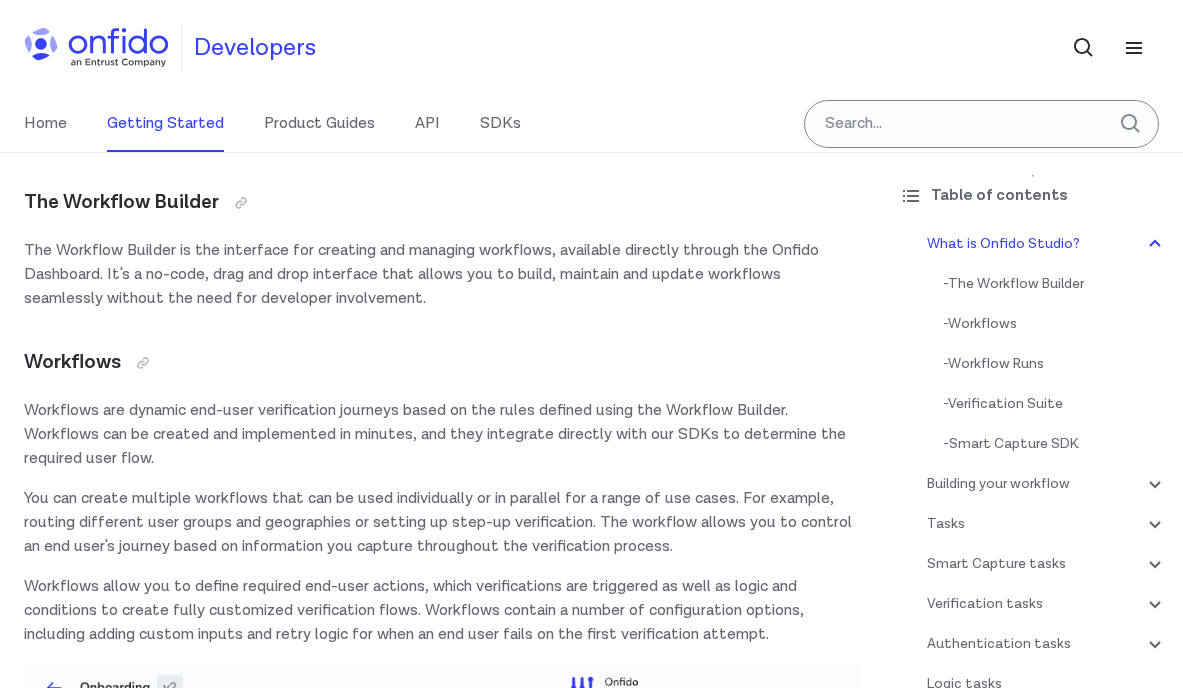 scroll, scrollTop: 0, scrollLeft: 0, axis: both 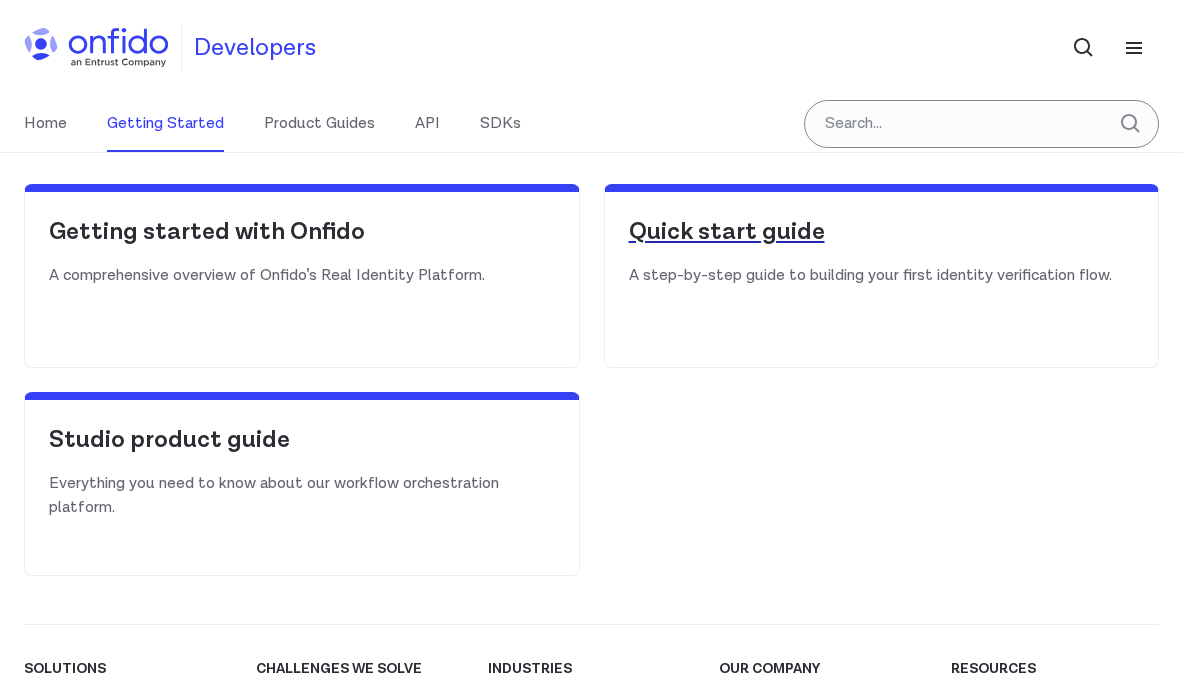 click on "Quick start guide" at bounding box center (882, 232) 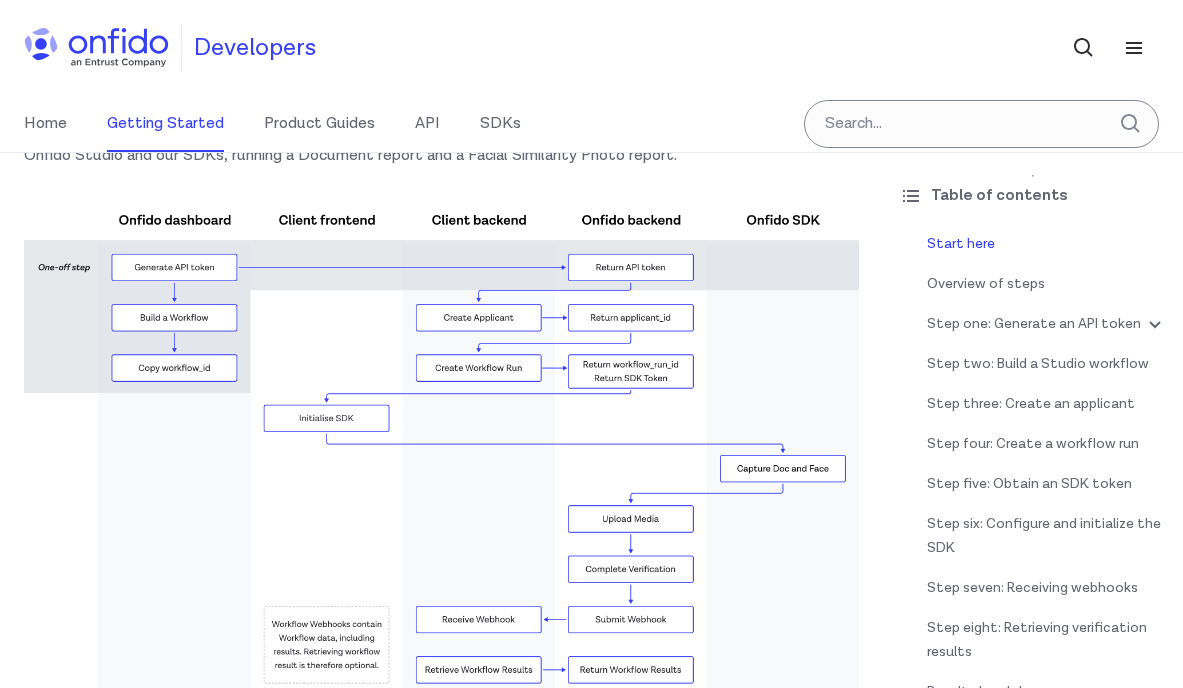 scroll, scrollTop: 0, scrollLeft: 0, axis: both 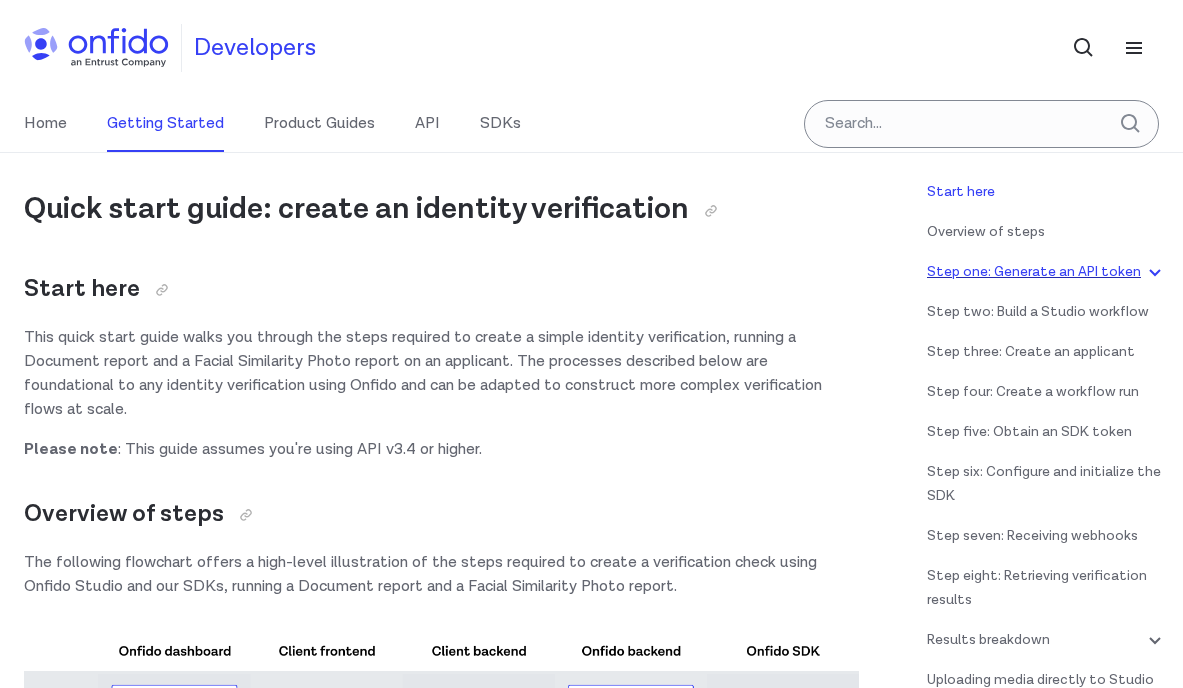 click on "Step one: Generate an API token" at bounding box center [1047, 272] 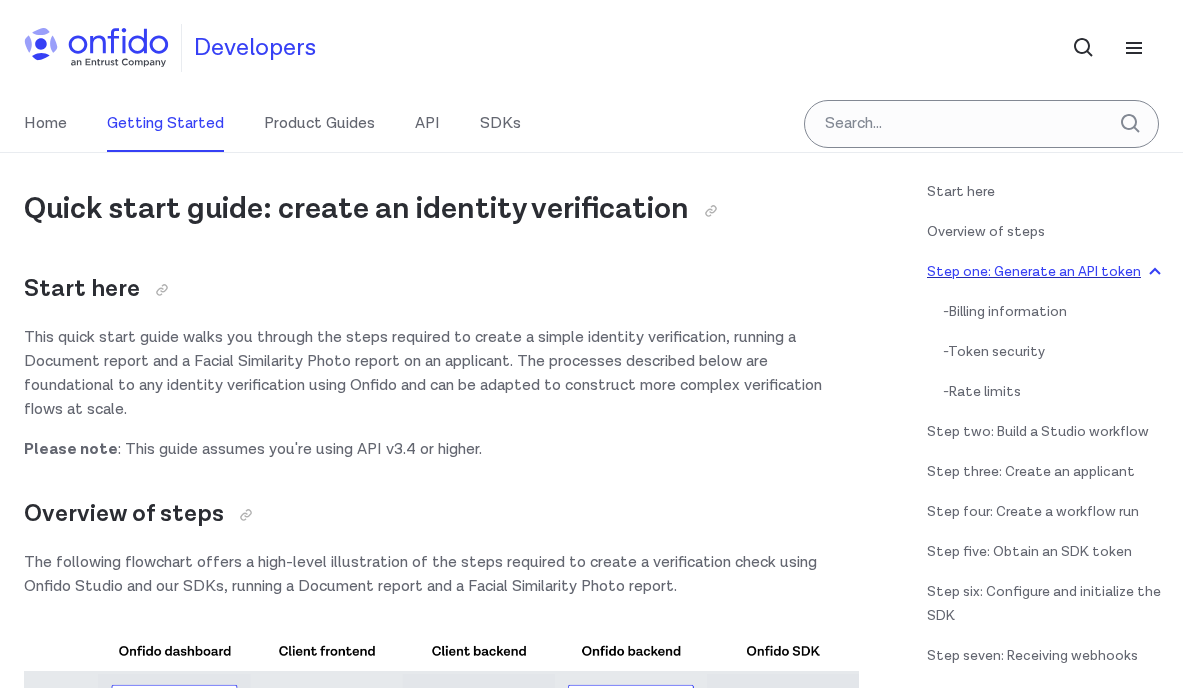scroll, scrollTop: 969, scrollLeft: 0, axis: vertical 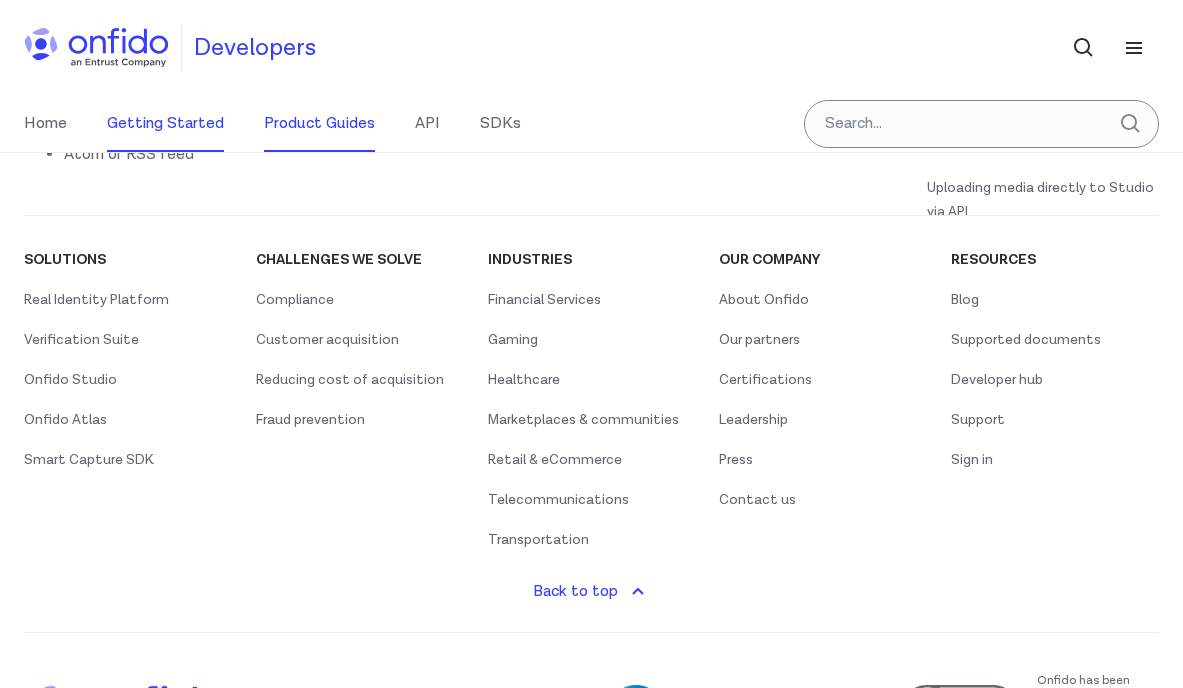 click on "Product Guides" at bounding box center [319, 124] 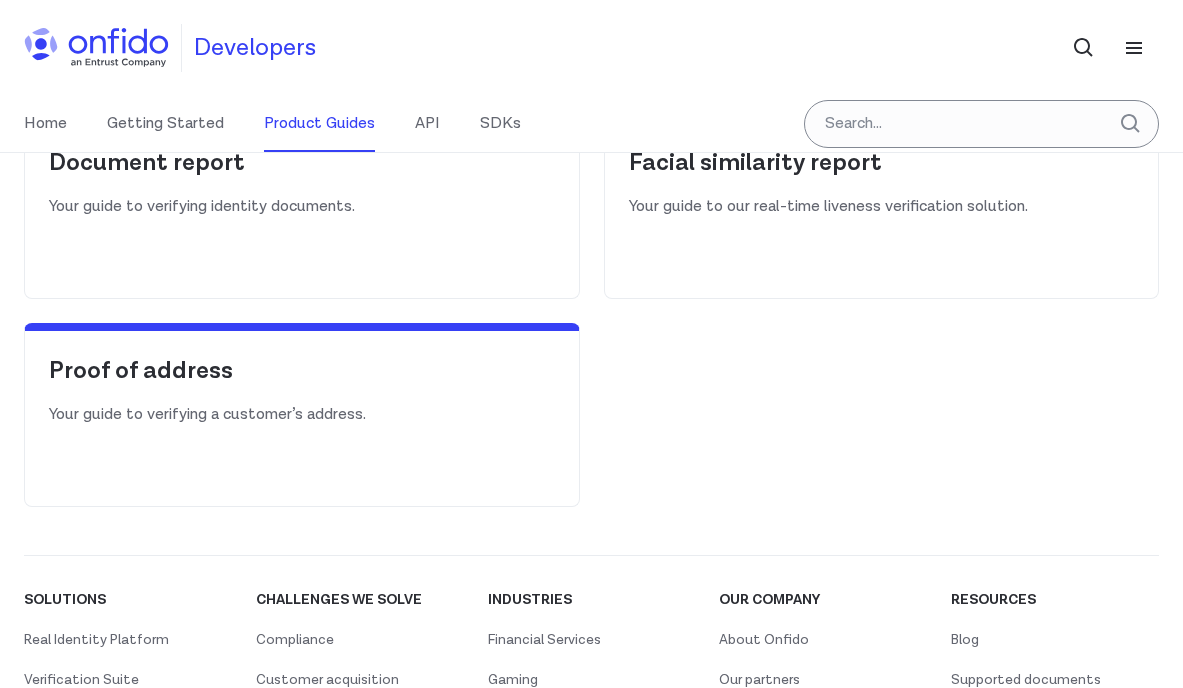 scroll, scrollTop: 351, scrollLeft: 0, axis: vertical 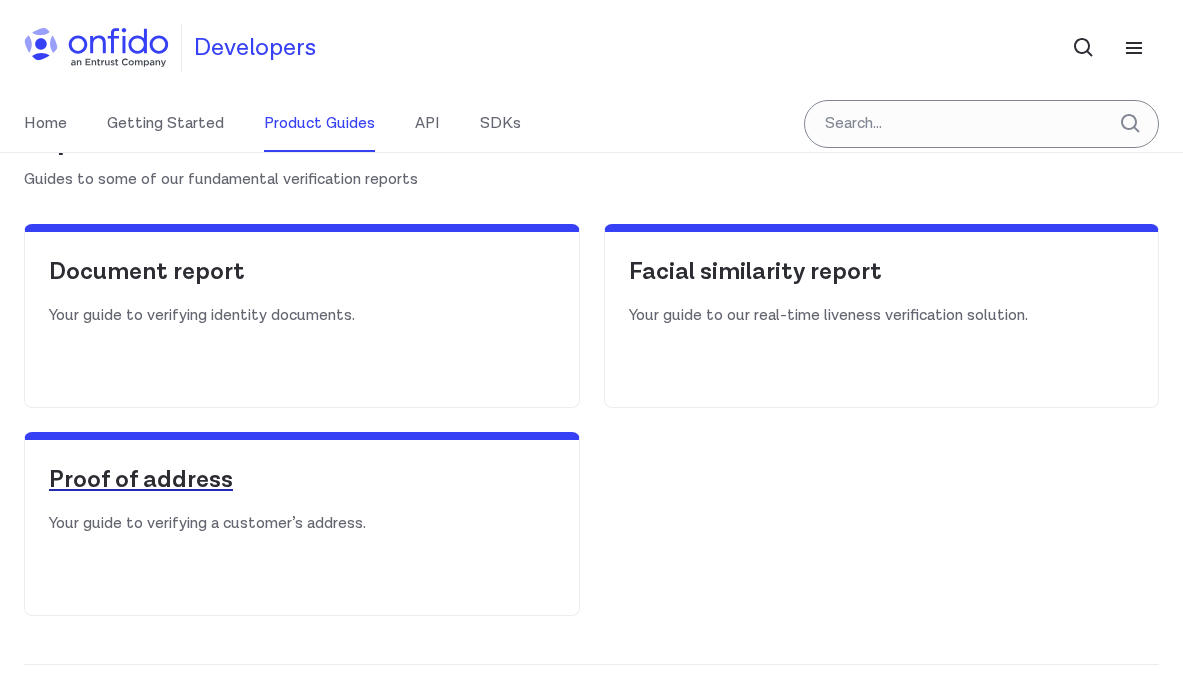 click on "Proof of address" at bounding box center [302, 480] 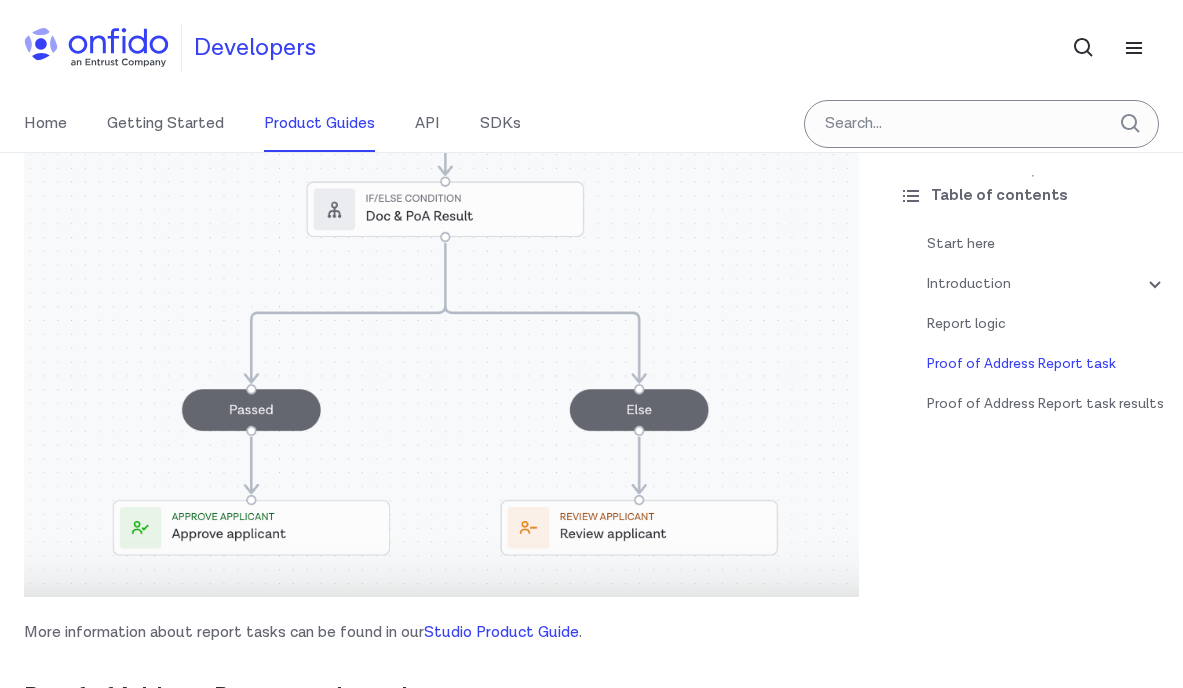 scroll, scrollTop: 5812, scrollLeft: 0, axis: vertical 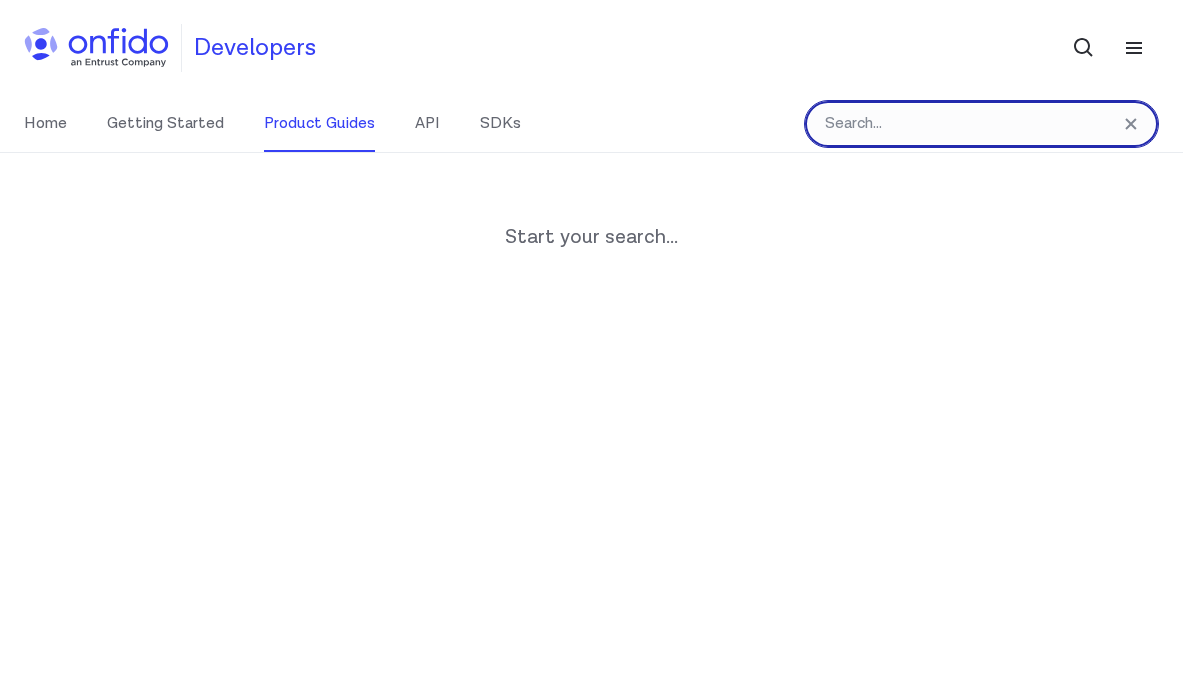click at bounding box center (981, 124) 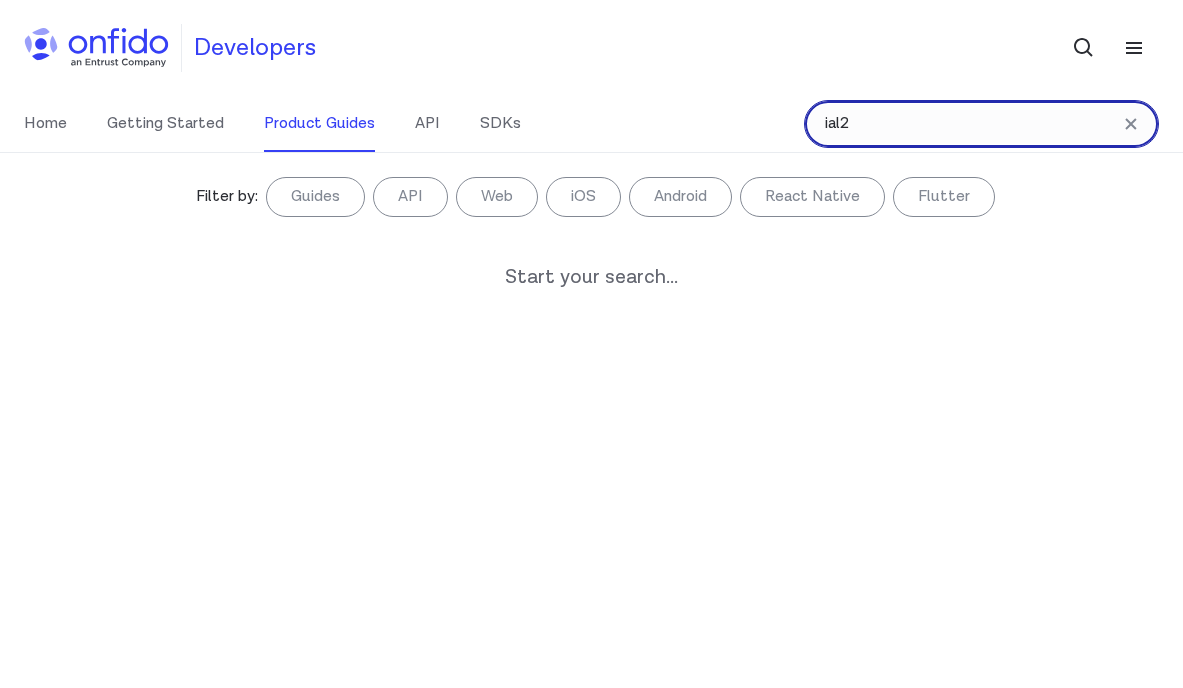 type on "ial2" 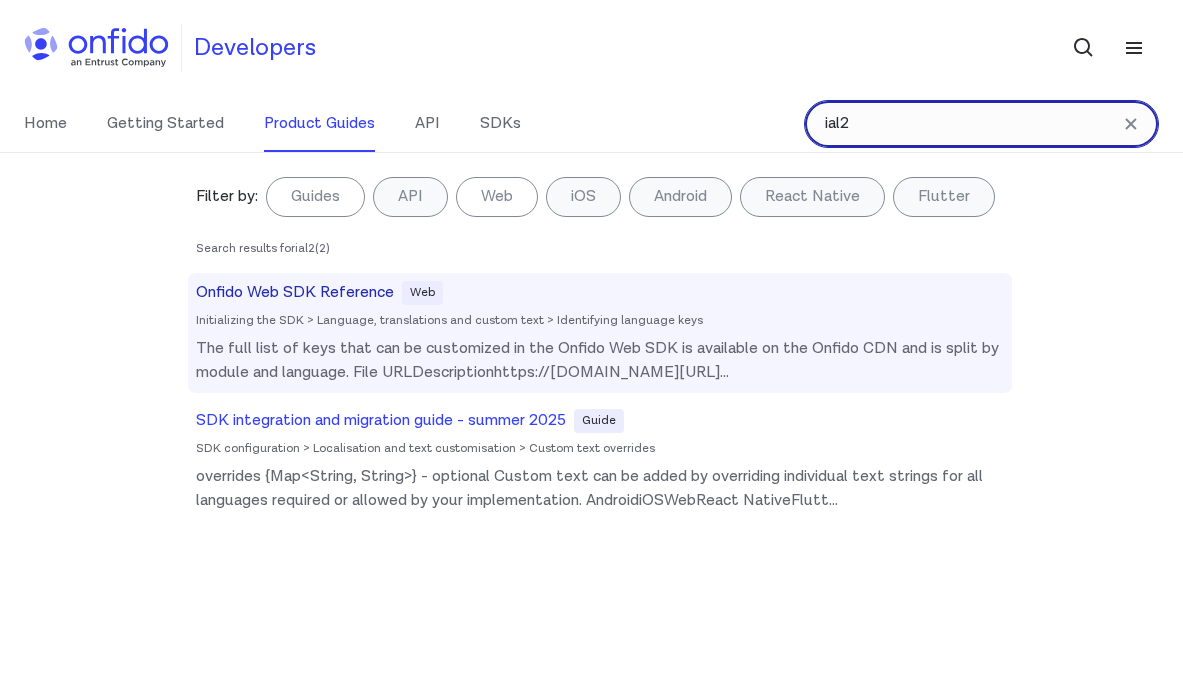 scroll, scrollTop: 6037, scrollLeft: 0, axis: vertical 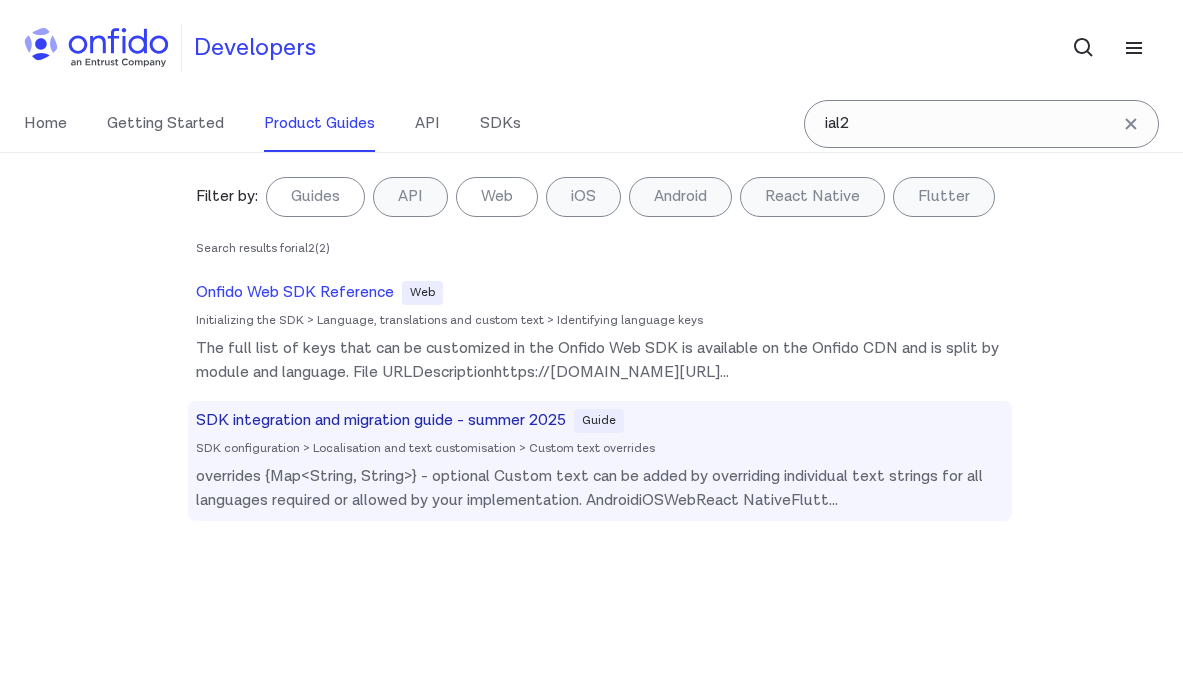 click on "SDK integration and migration guide - summer 2025" at bounding box center (381, 421) 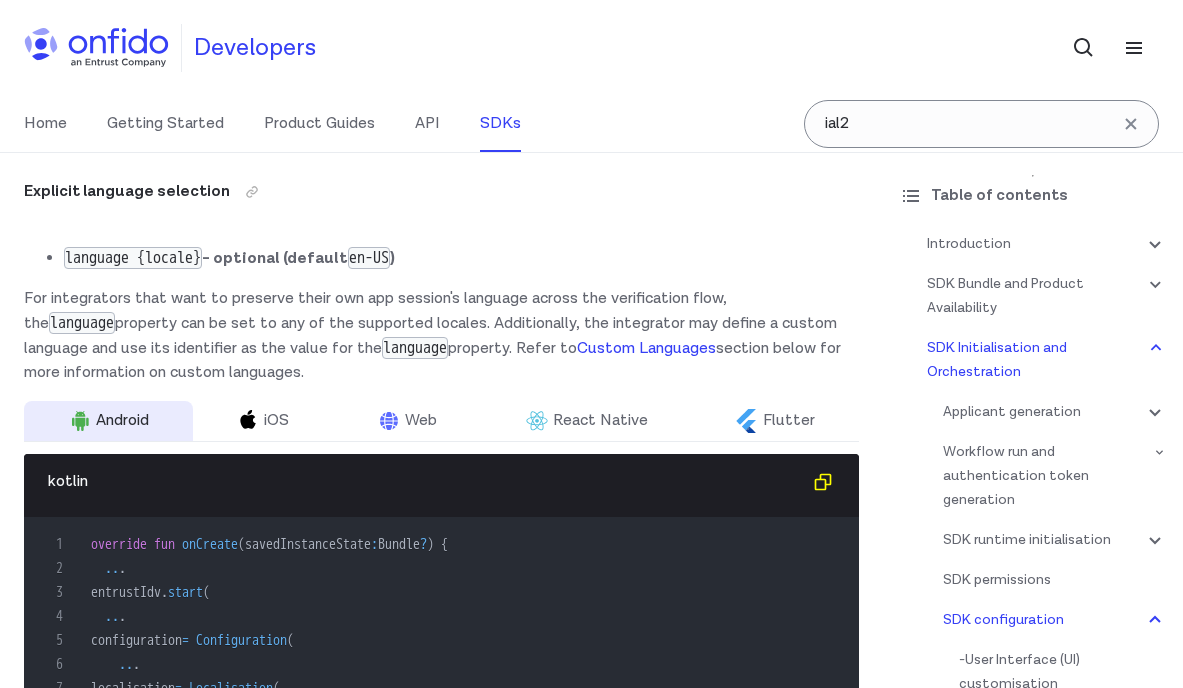 scroll, scrollTop: 20359, scrollLeft: 0, axis: vertical 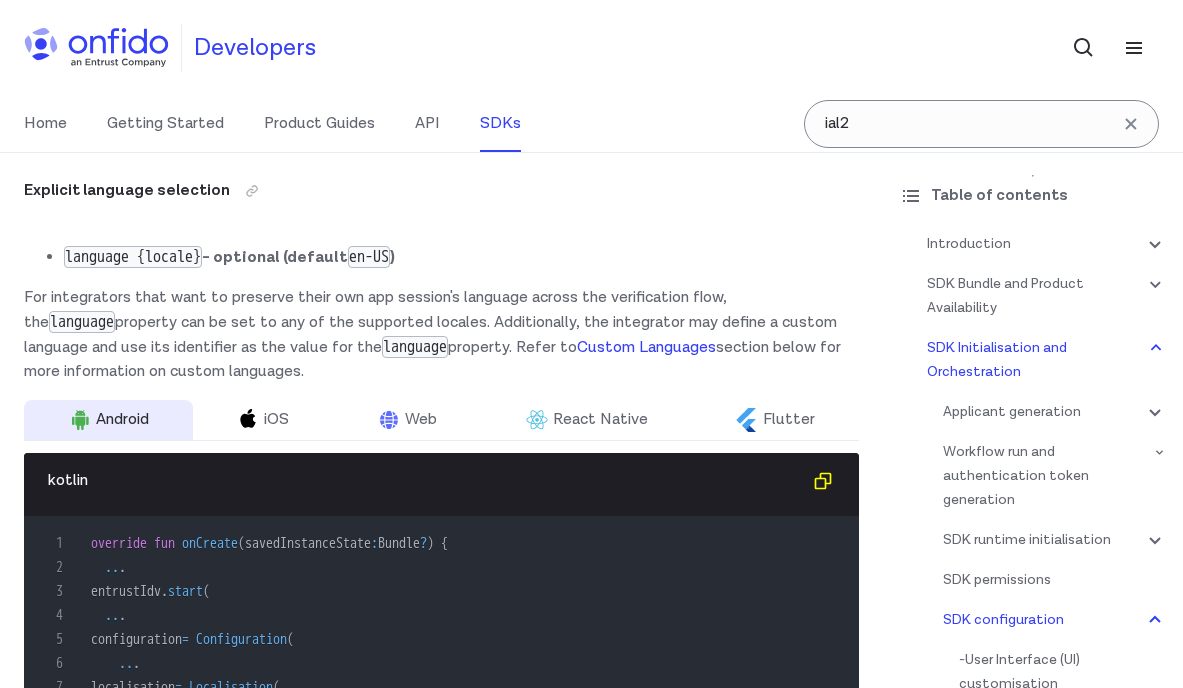 click on "SDK language and UI customization" at bounding box center (492, -491) 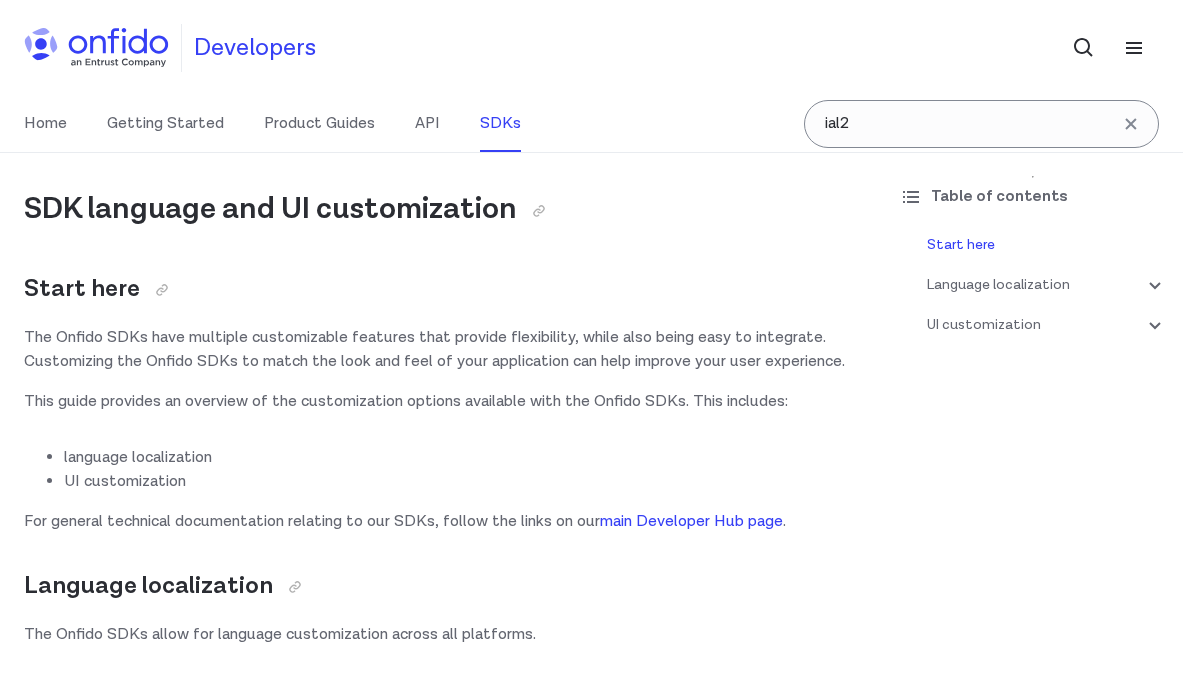 scroll, scrollTop: 330, scrollLeft: 0, axis: vertical 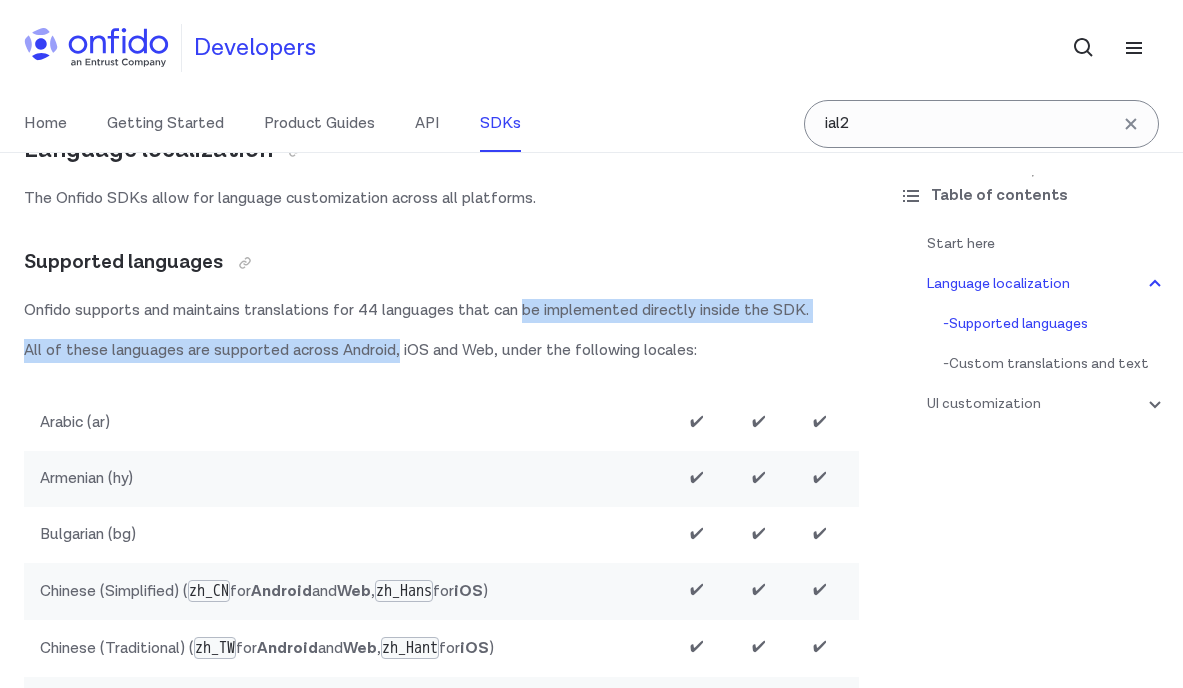 drag, startPoint x: 0, startPoint y: 0, endPoint x: 401, endPoint y: 352, distance: 533.5776 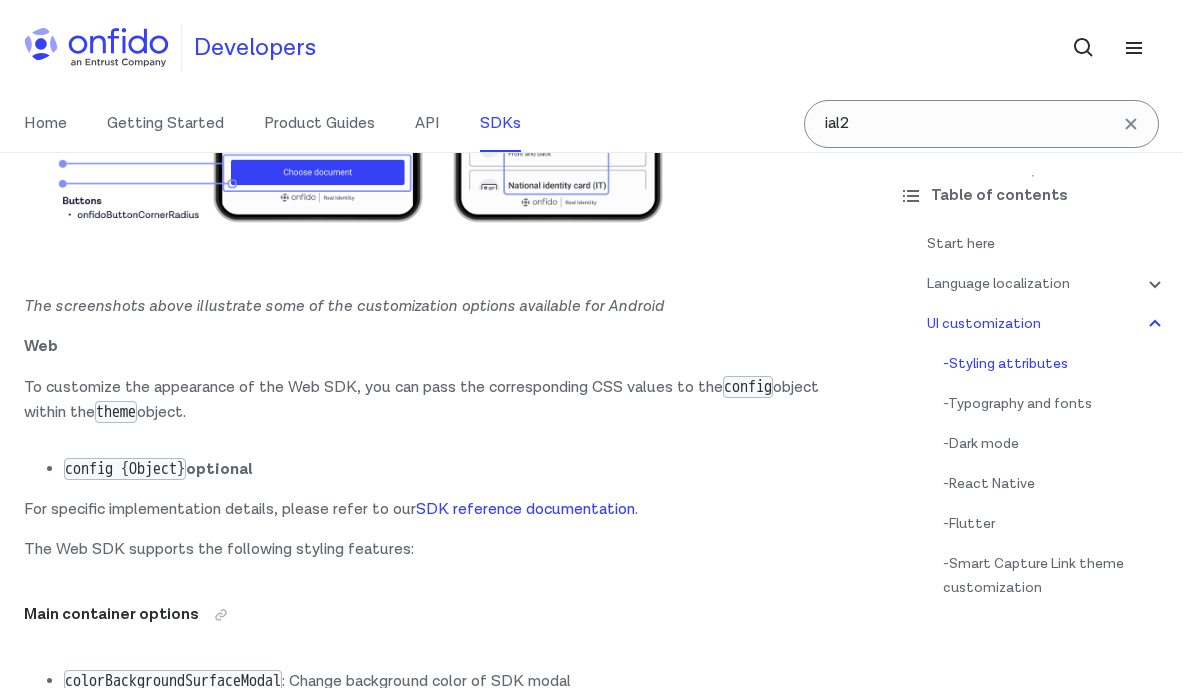 scroll, scrollTop: 7719, scrollLeft: 0, axis: vertical 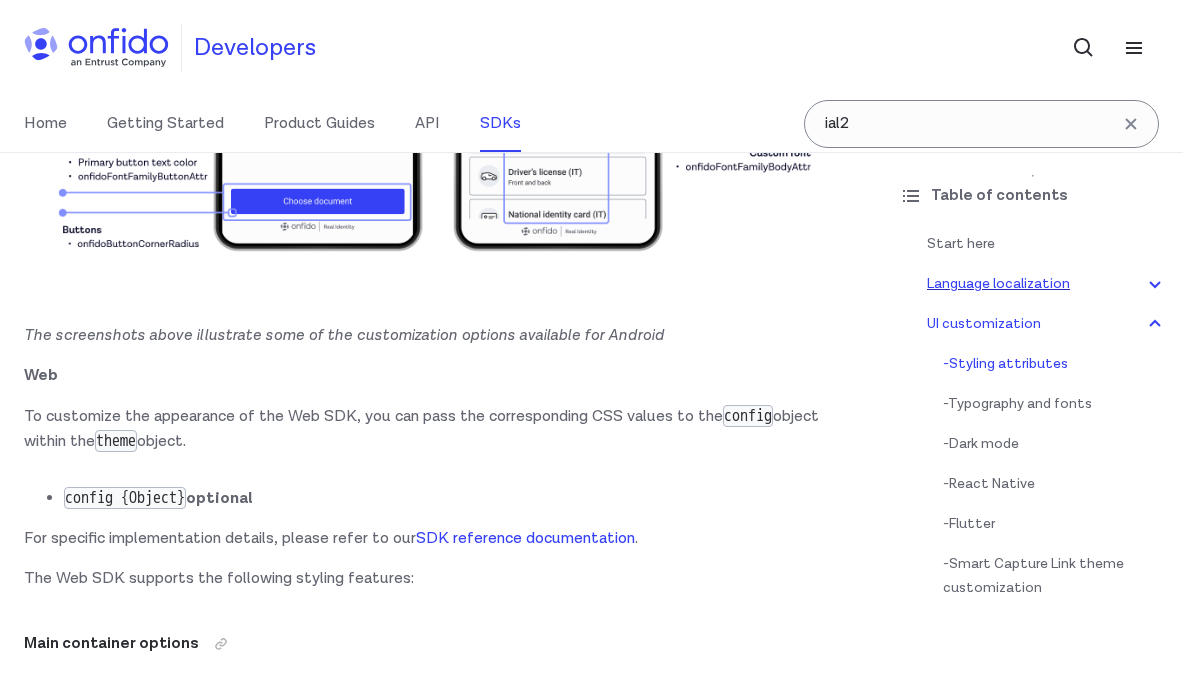 click on "Language localization" at bounding box center (1047, 284) 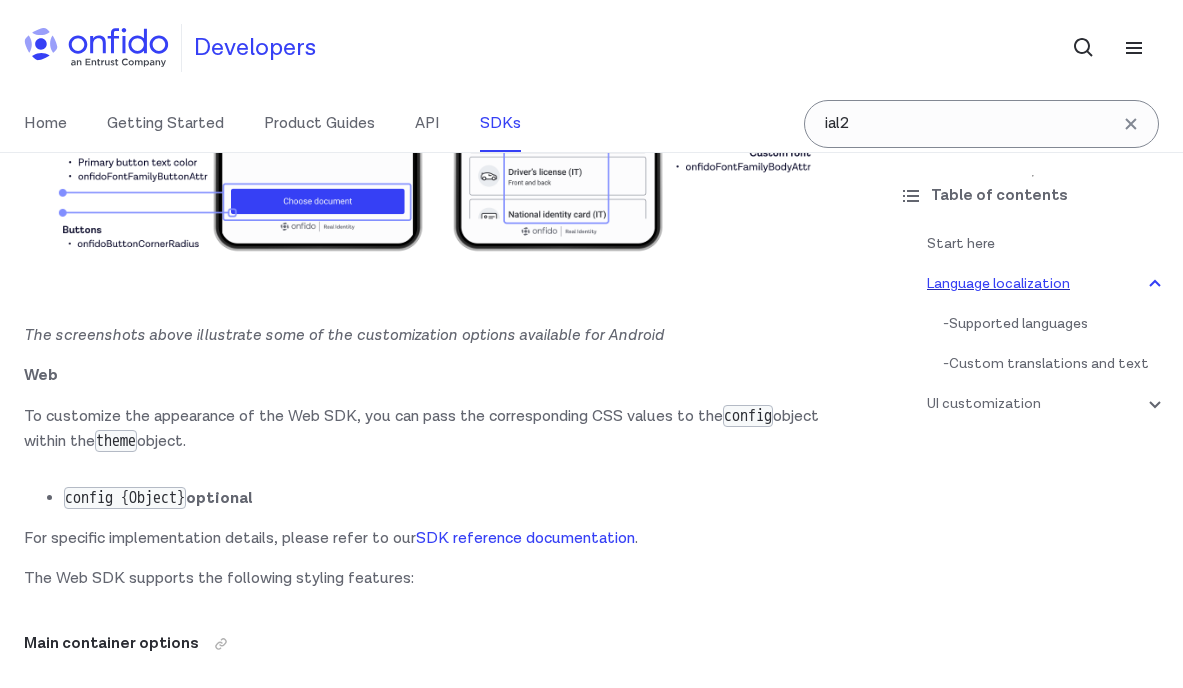 scroll, scrollTop: 354, scrollLeft: 0, axis: vertical 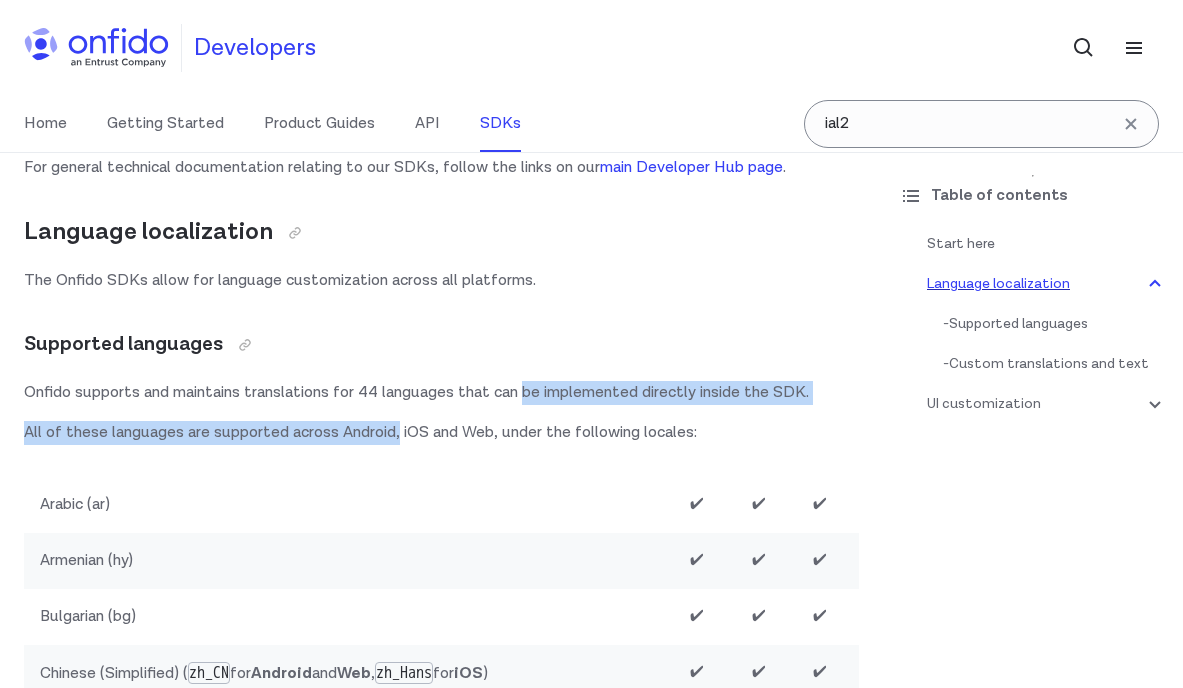 click on "Language localization" at bounding box center [1047, 284] 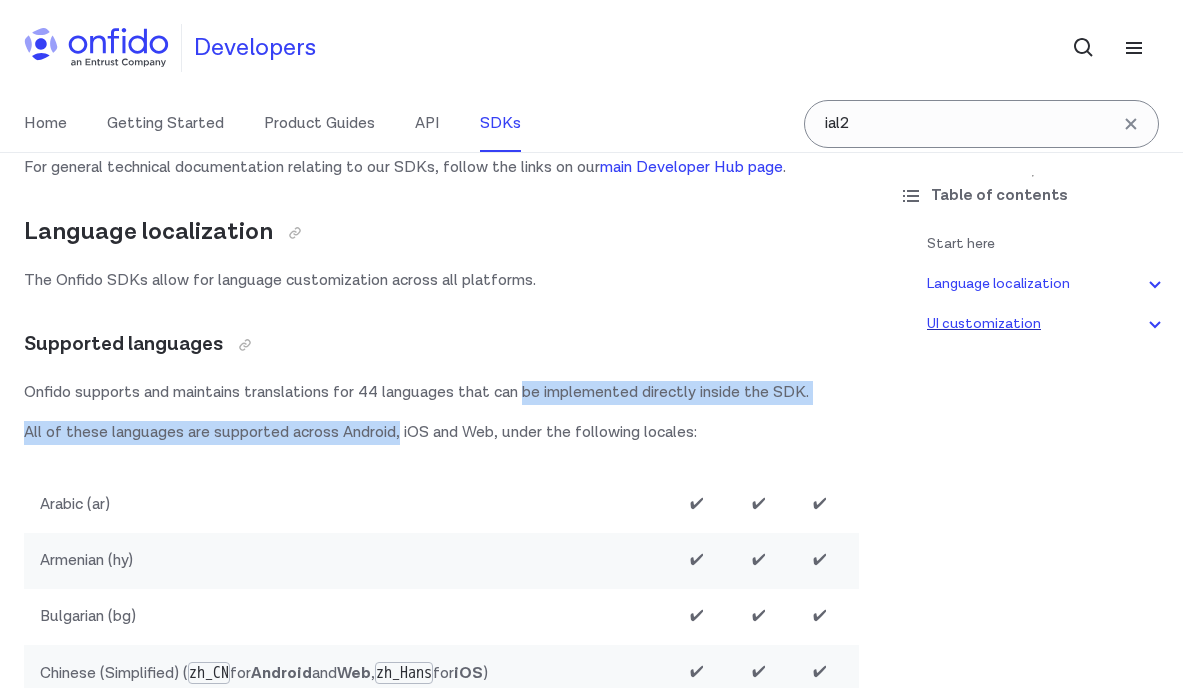 click on "UI customization" at bounding box center [1047, 324] 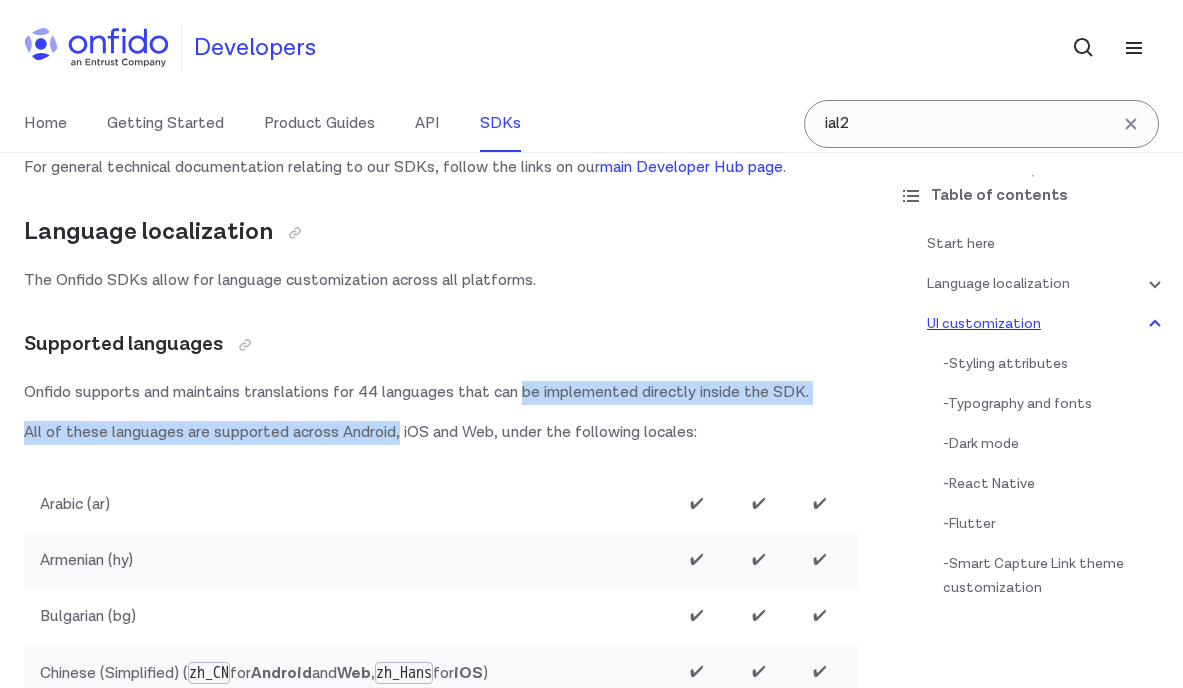 scroll, scrollTop: 3910, scrollLeft: 0, axis: vertical 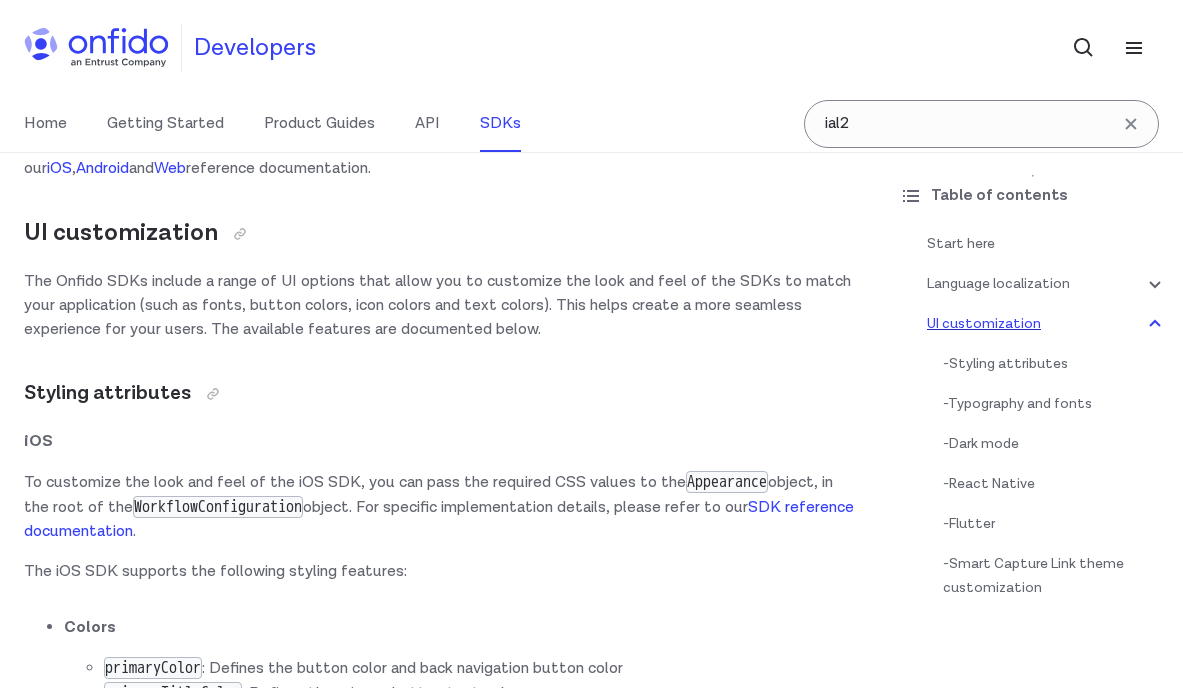 click on "UI customization" at bounding box center (1047, 324) 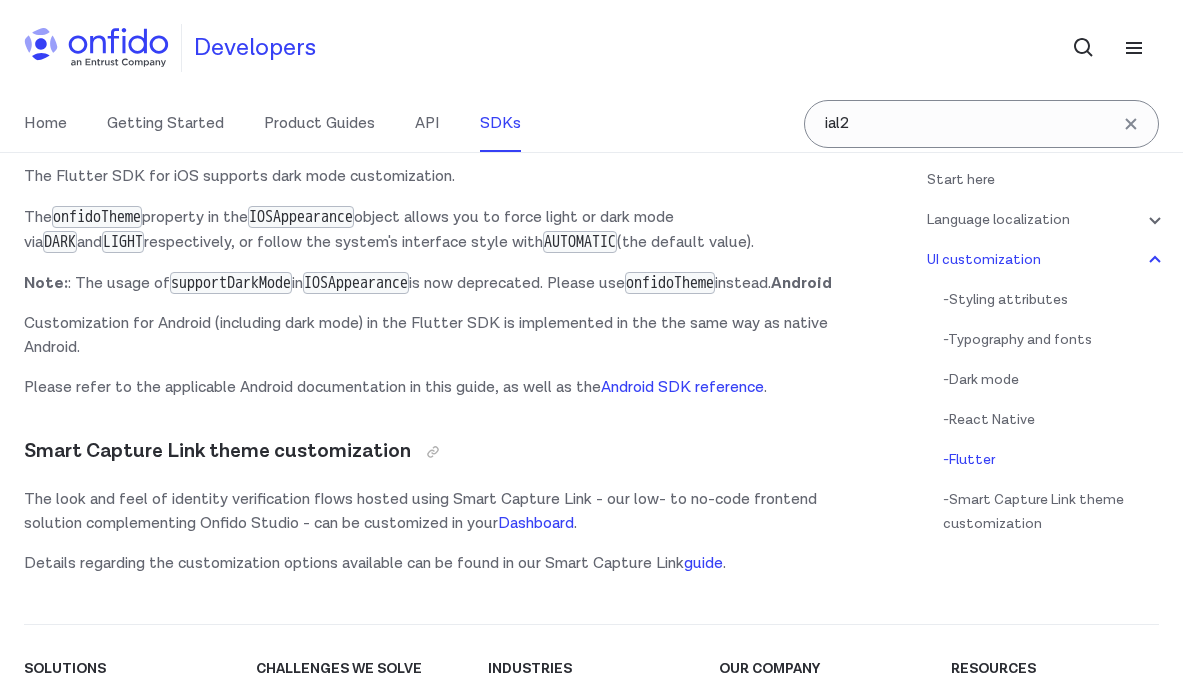 scroll, scrollTop: 22432, scrollLeft: 0, axis: vertical 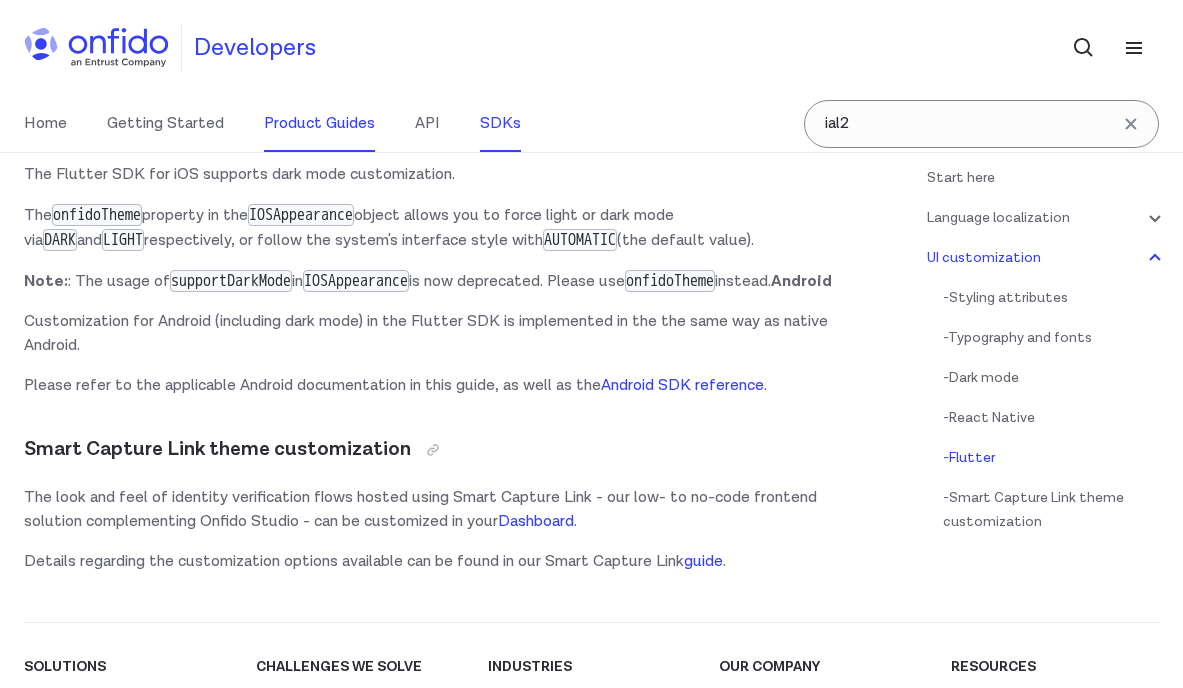 click on "Product Guides" at bounding box center [319, 124] 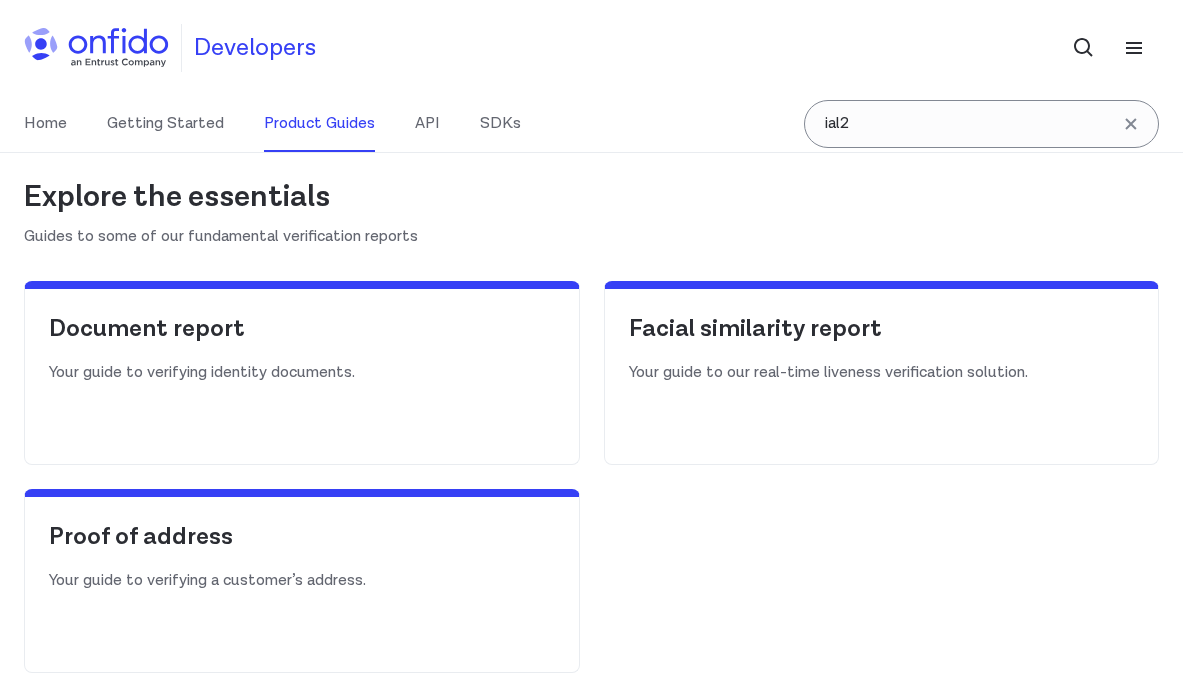scroll, scrollTop: 267, scrollLeft: 0, axis: vertical 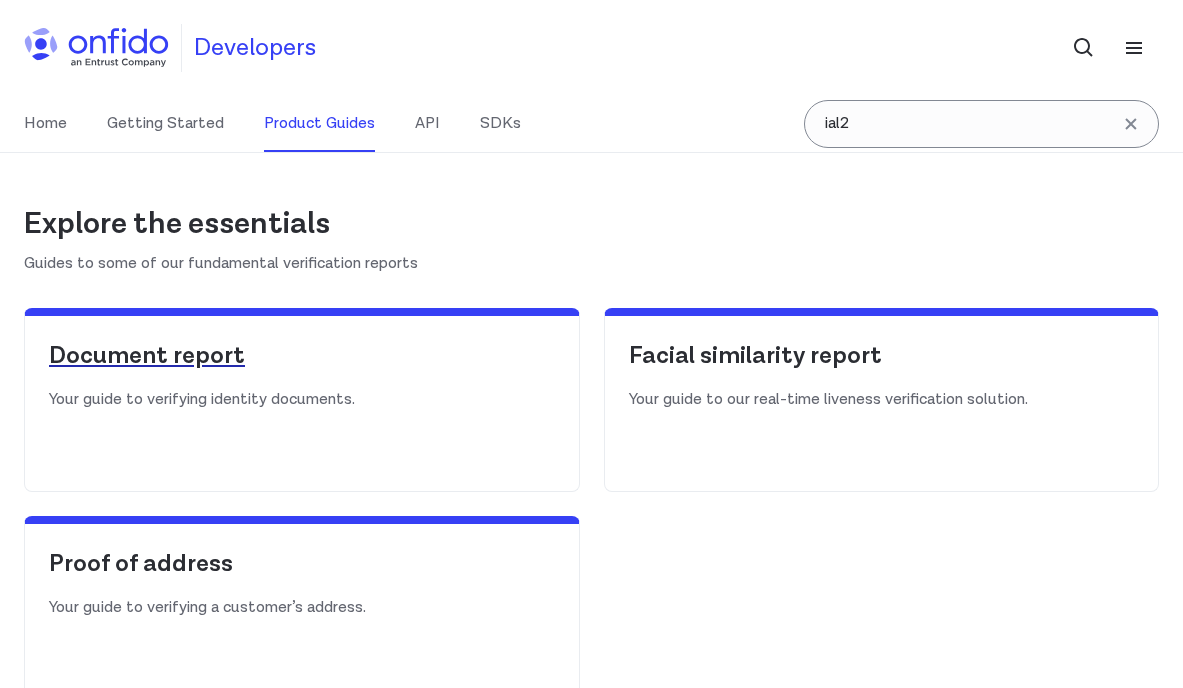click on "Document report" at bounding box center (302, 356) 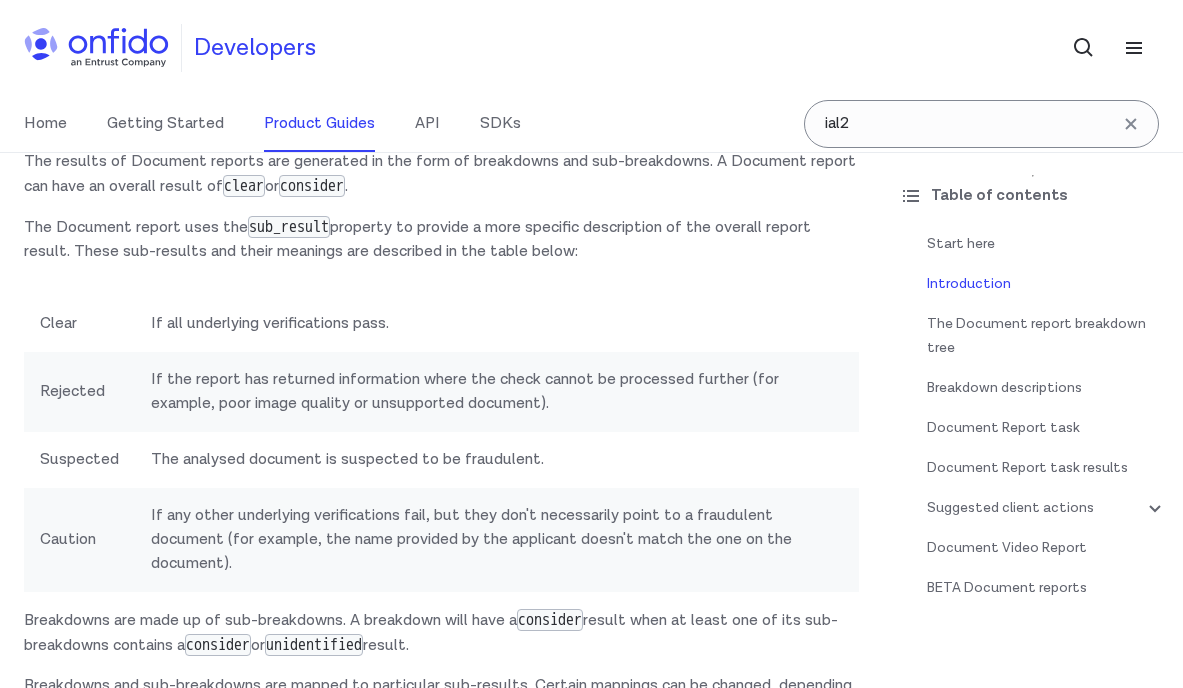 scroll, scrollTop: 838, scrollLeft: 0, axis: vertical 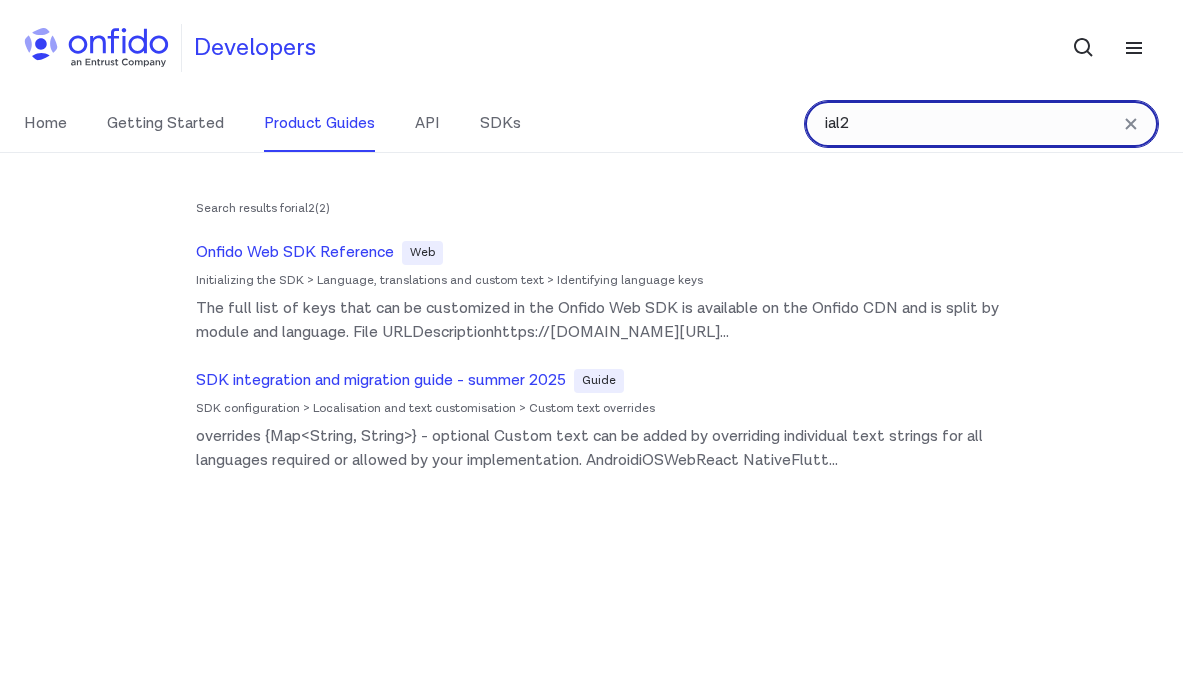 click on "ial2" at bounding box center (981, 124) 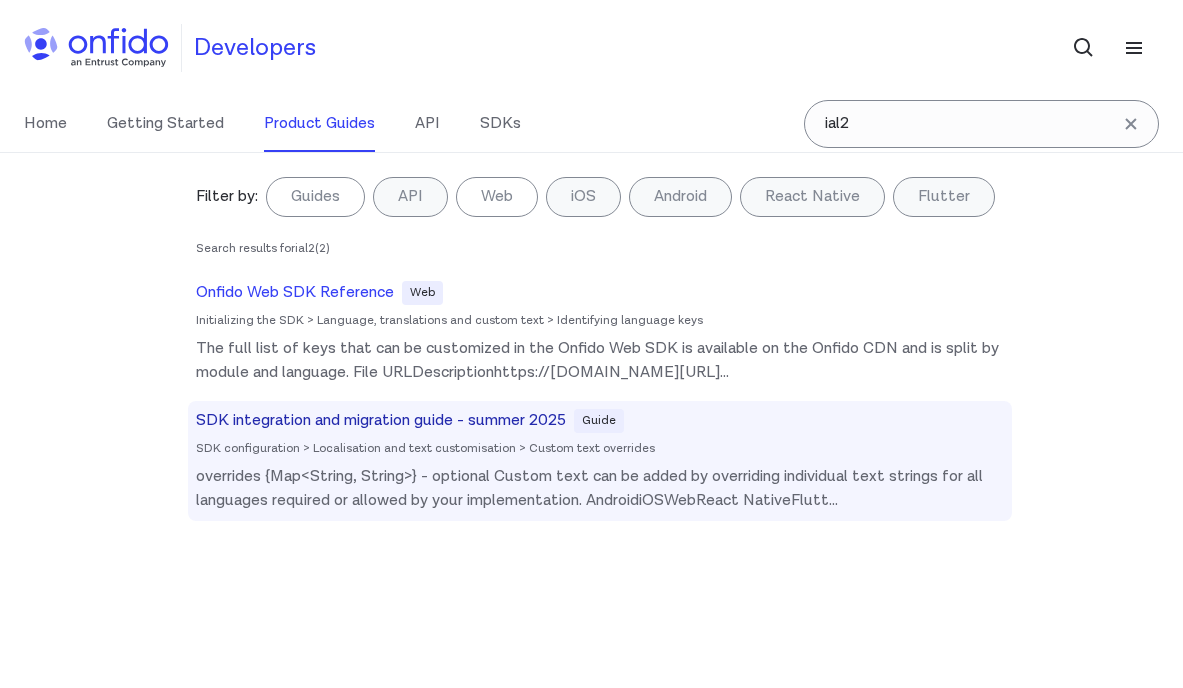 drag, startPoint x: 292, startPoint y: 420, endPoint x: 295, endPoint y: 408, distance: 12.369317 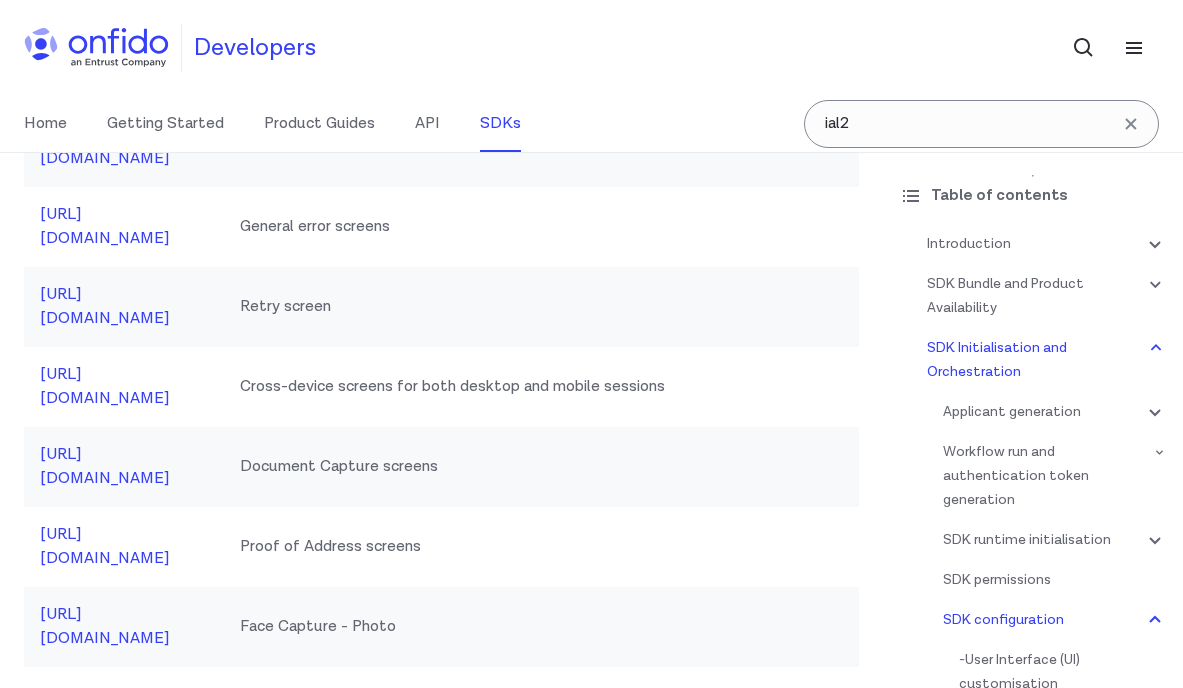scroll, scrollTop: 23715, scrollLeft: 0, axis: vertical 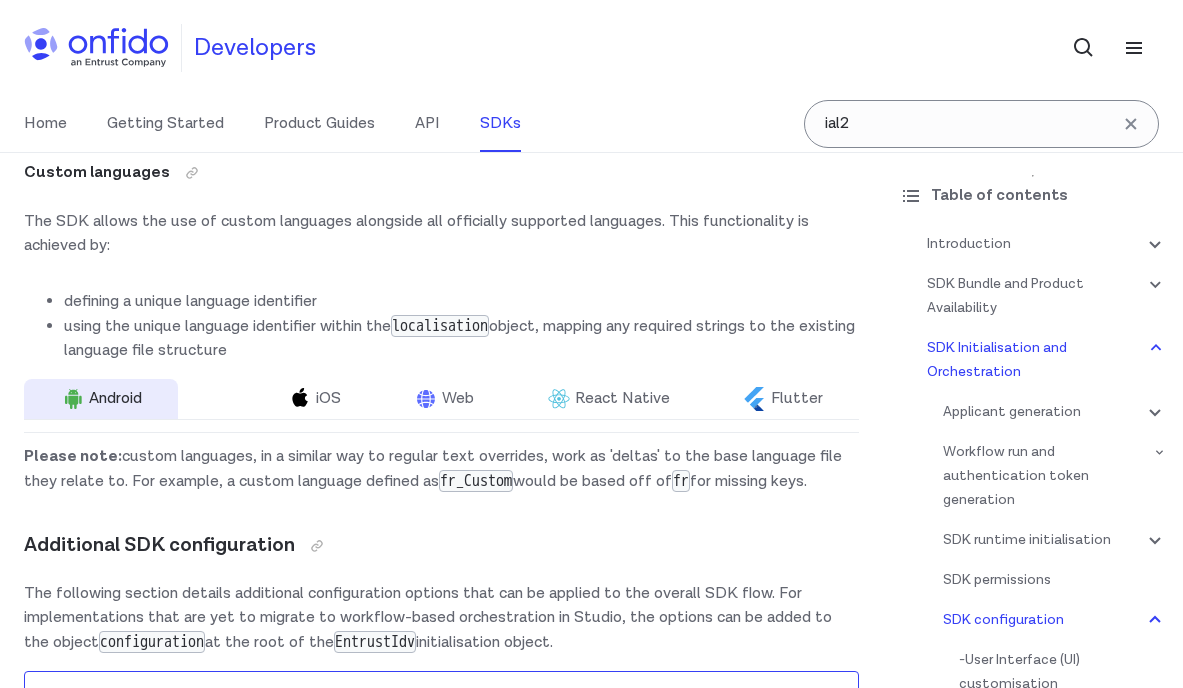 click on "[URL][DOMAIN_NAME]" at bounding box center [104, -146] 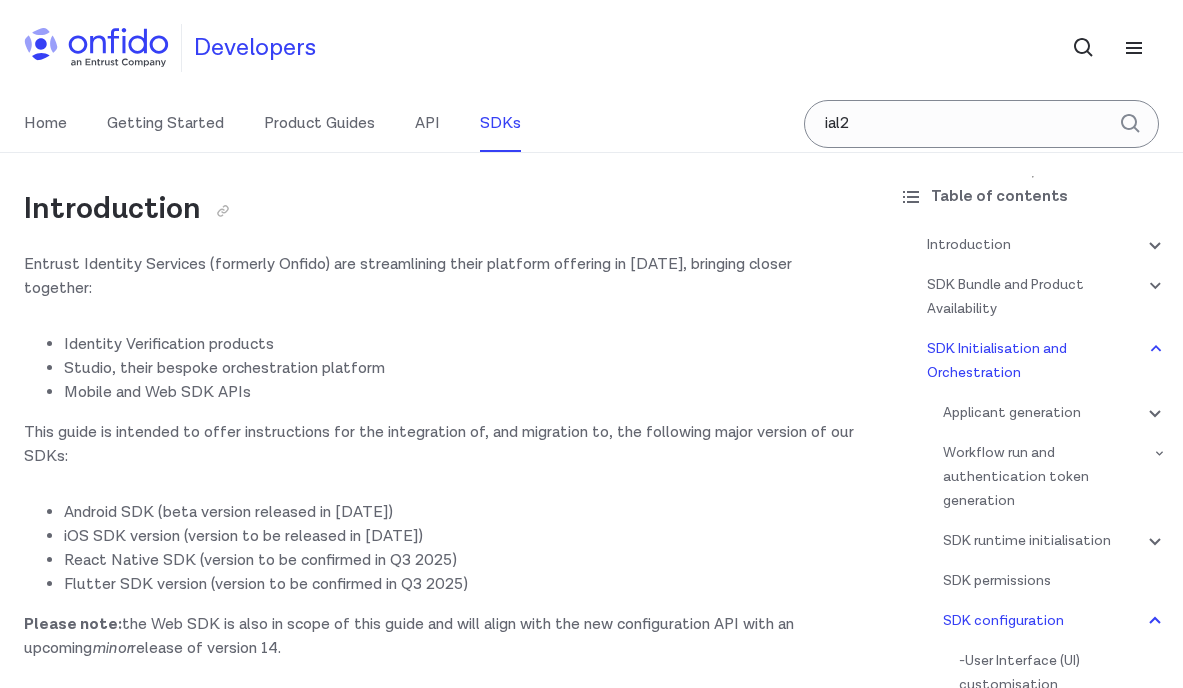 scroll, scrollTop: 23715, scrollLeft: 0, axis: vertical 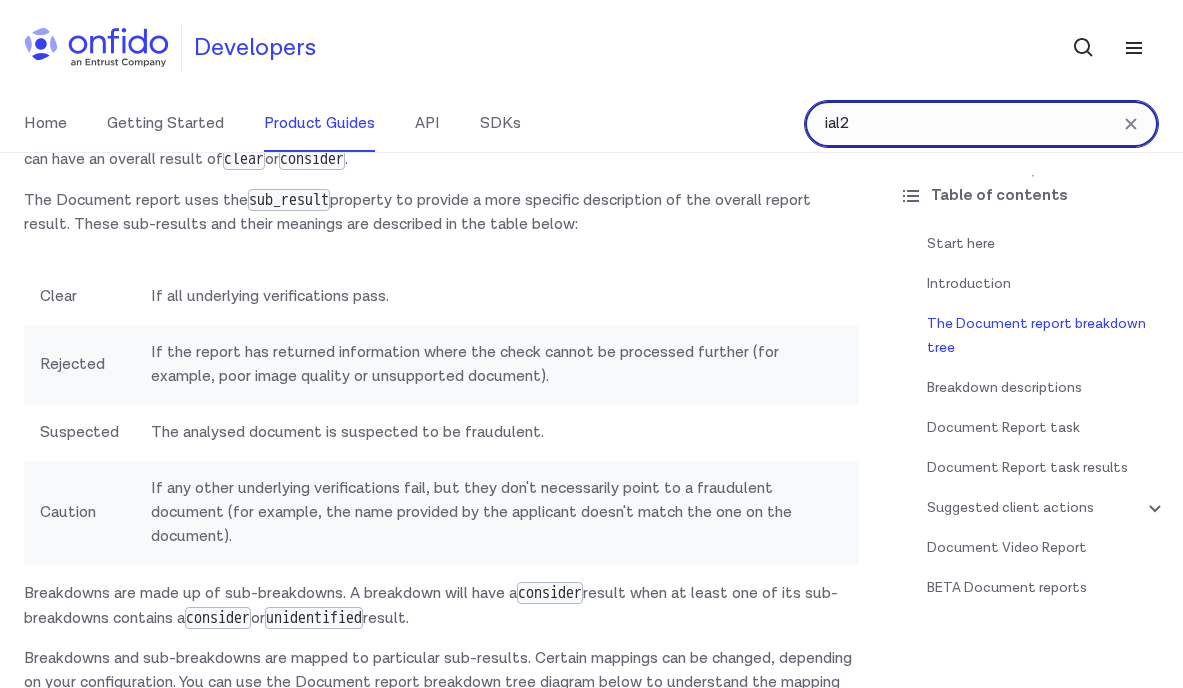click on "ial2" at bounding box center [981, 124] 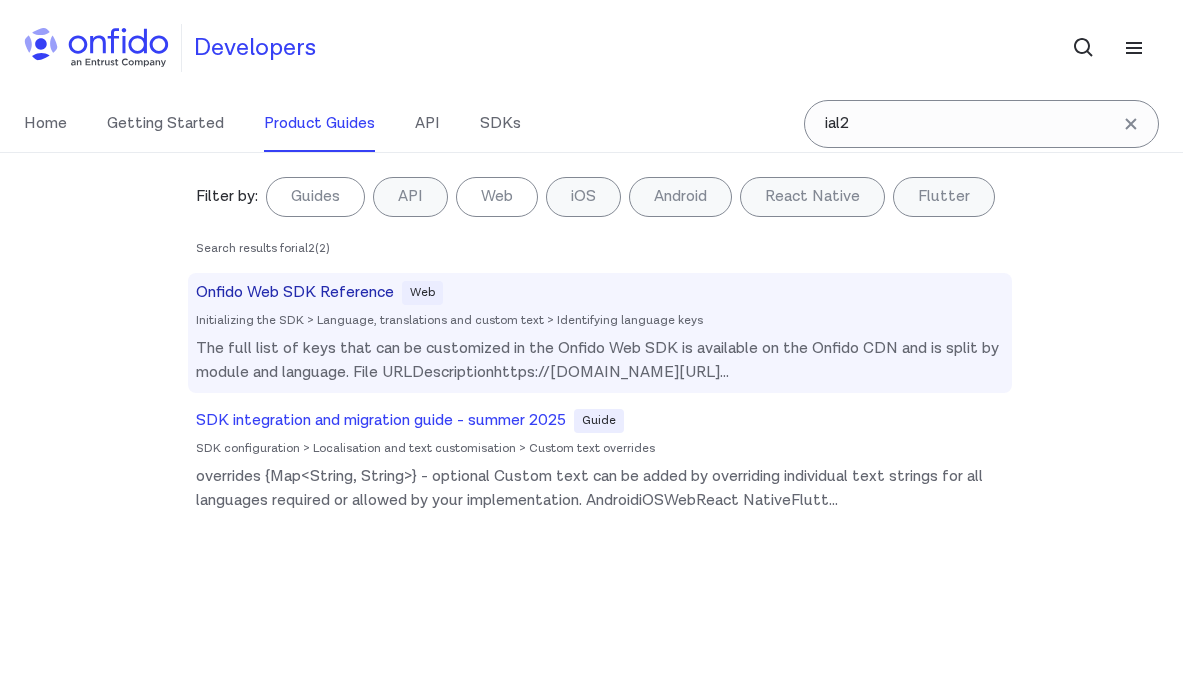 click on "Onfido Web SDK Reference" at bounding box center (295, 293) 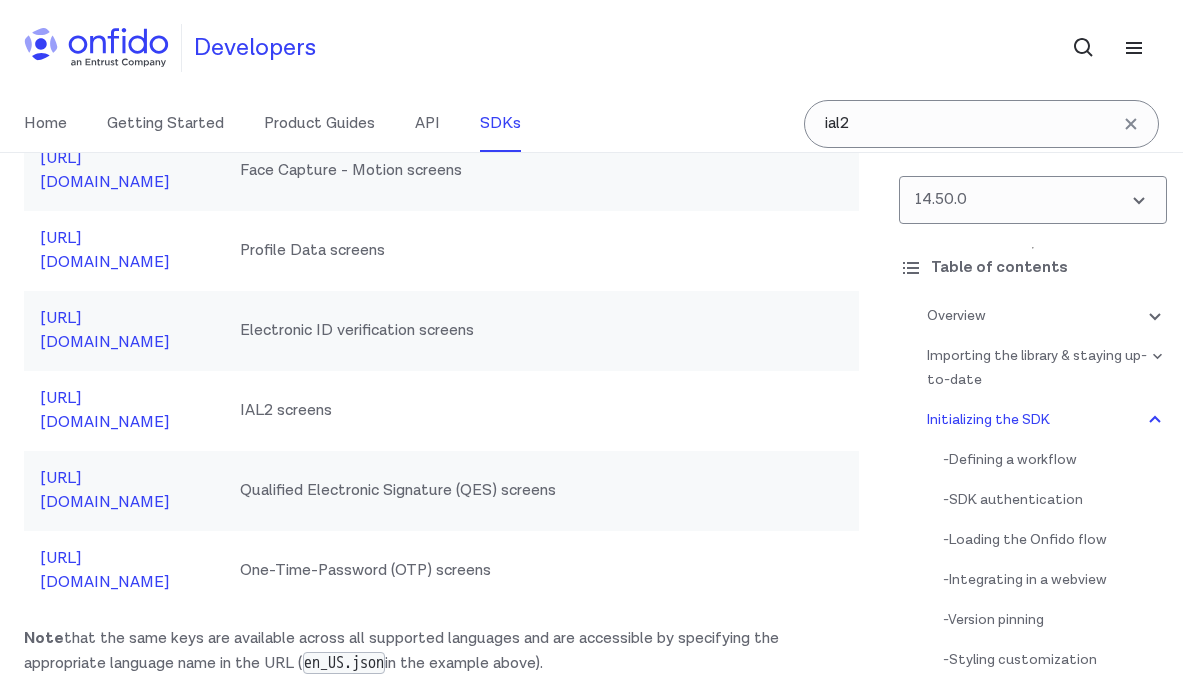 scroll, scrollTop: 12454, scrollLeft: 0, axis: vertical 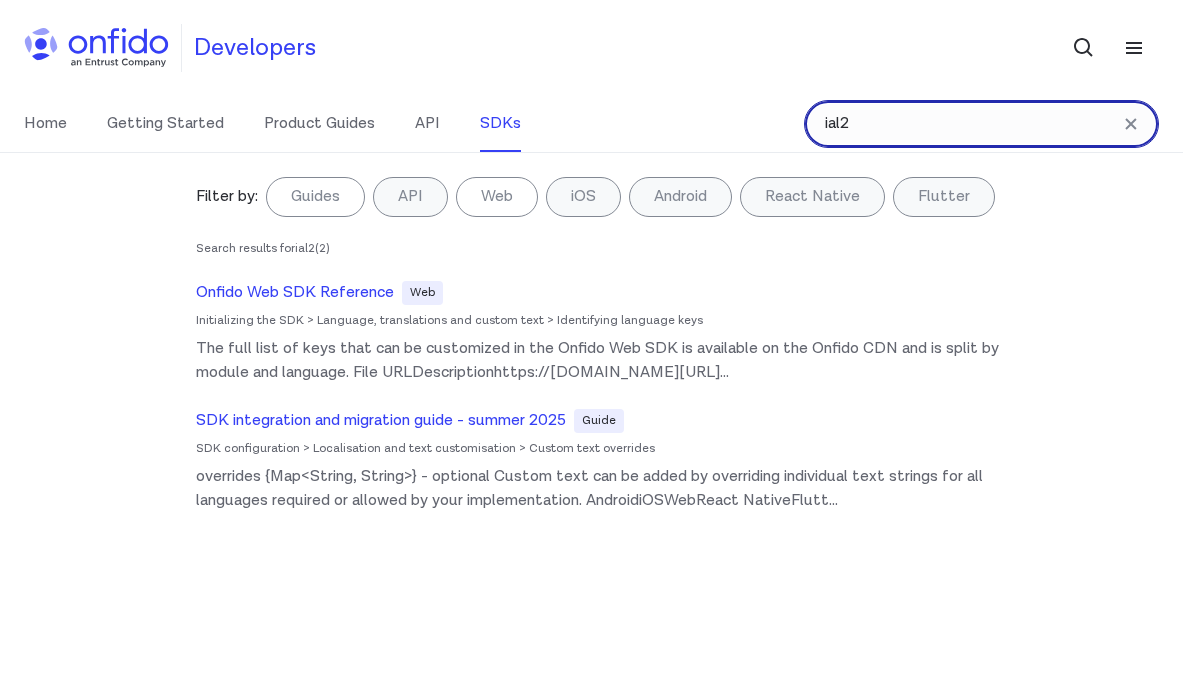 click on "ial2" at bounding box center (981, 124) 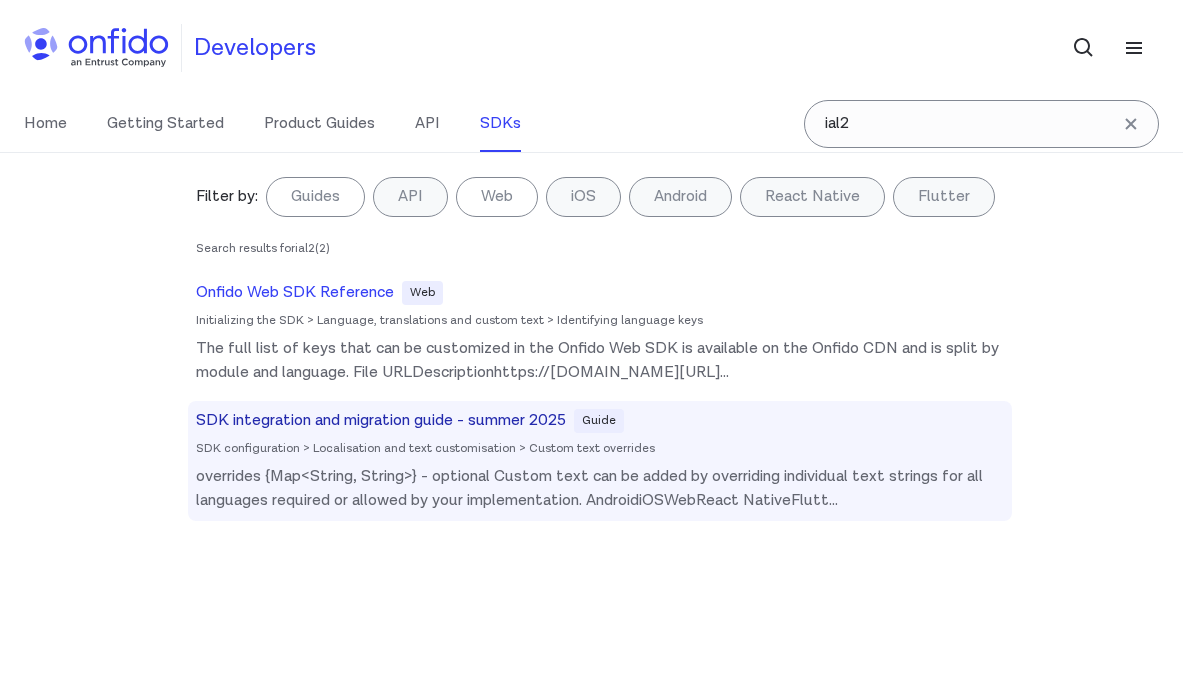 click on "SDK integration and migration guide - summer 2025" at bounding box center (381, 421) 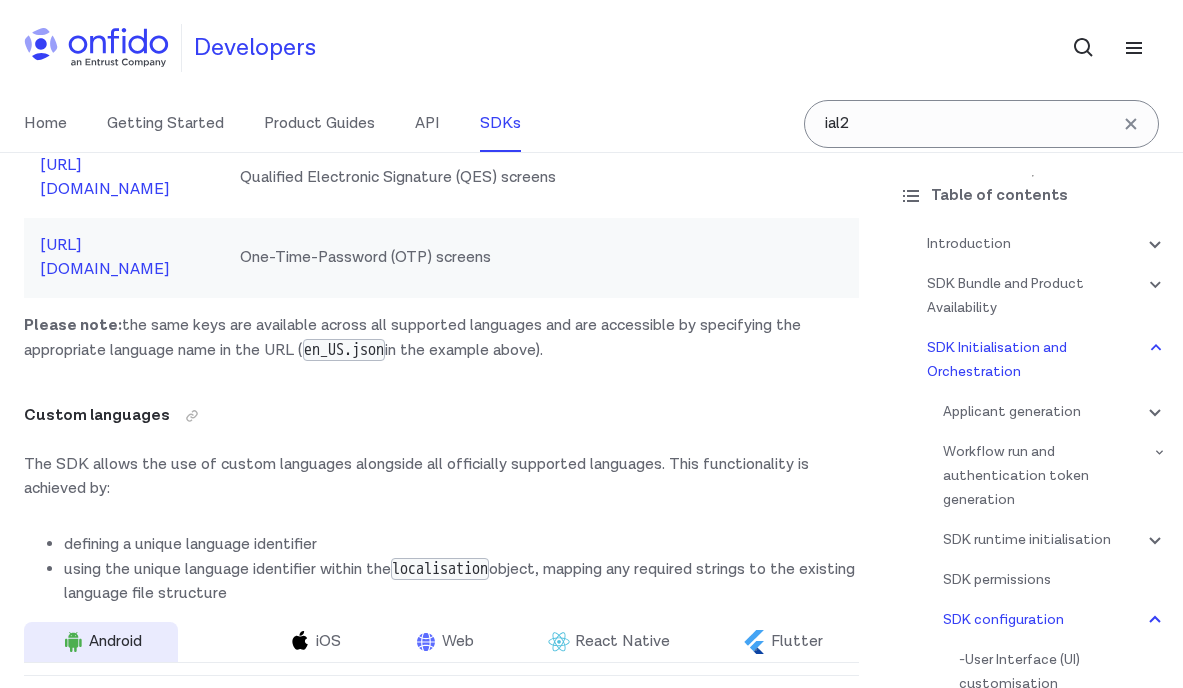 scroll, scrollTop: 23568, scrollLeft: 0, axis: vertical 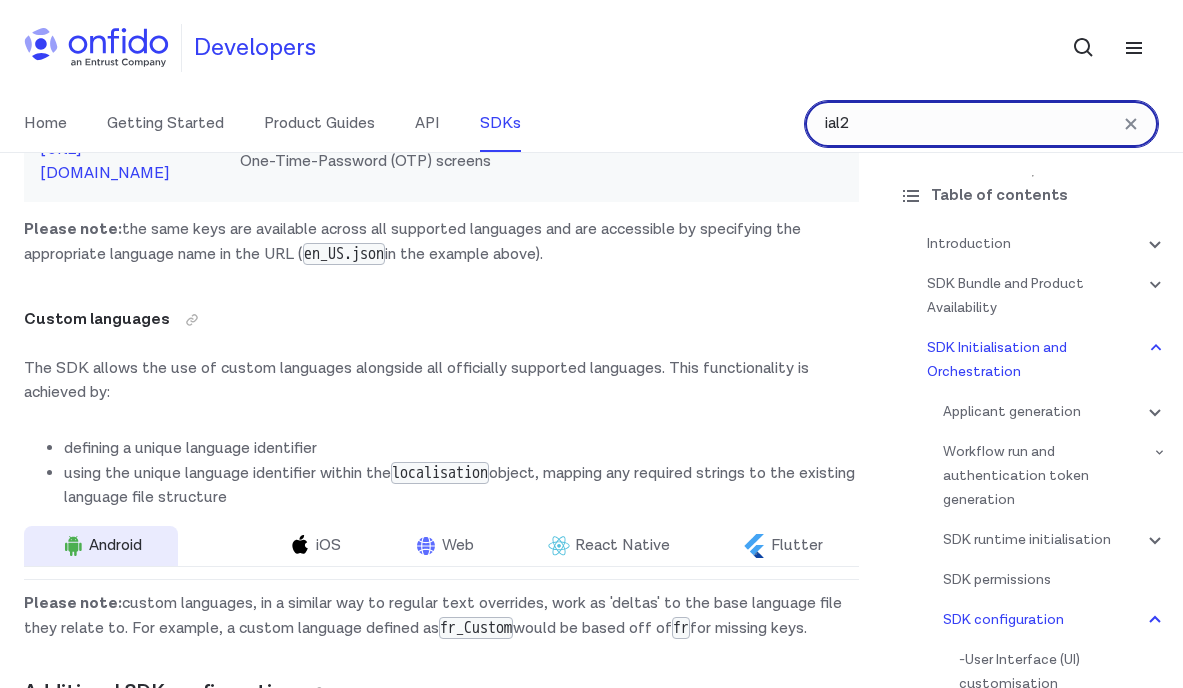click on "ial2" at bounding box center [981, 124] 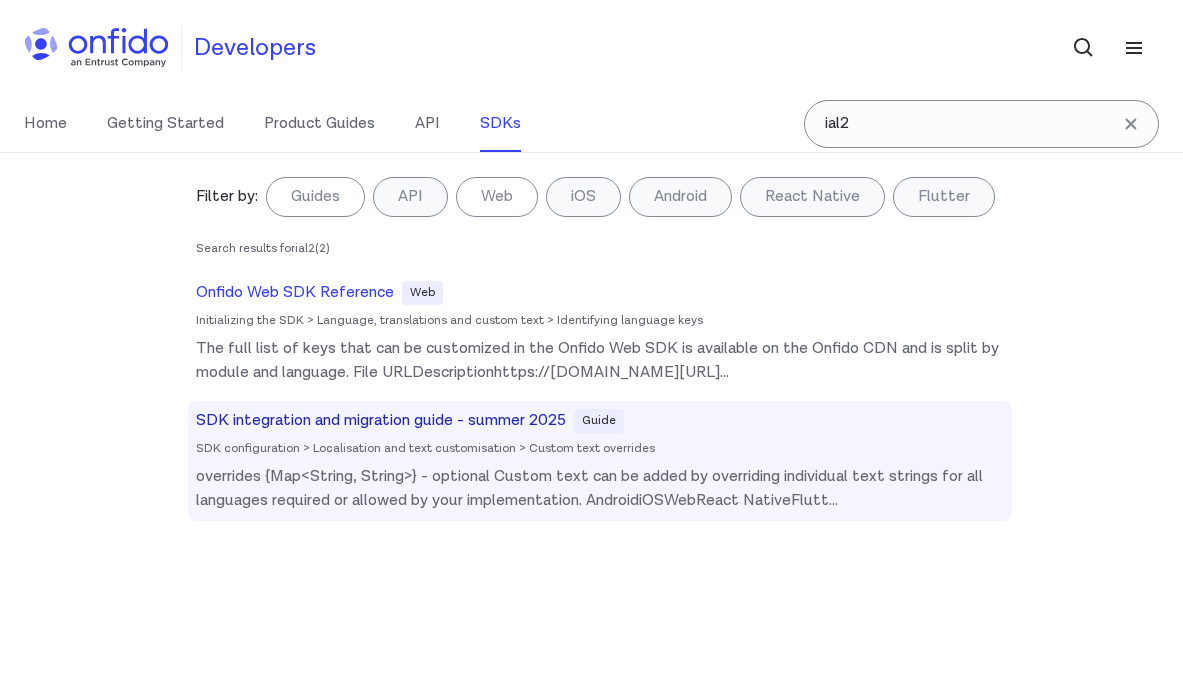 click on "SDK integration and migration guide - summer 2025" at bounding box center [381, 421] 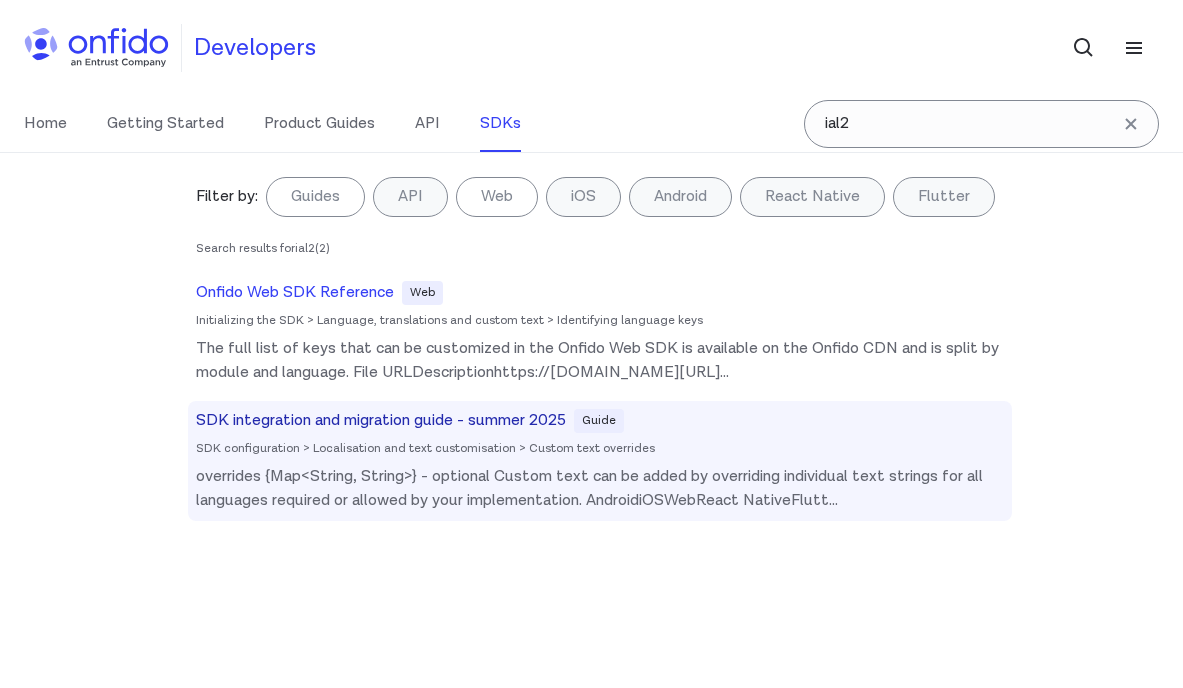 click on "SDK integration and migration guide - summer 2025" at bounding box center (381, 421) 